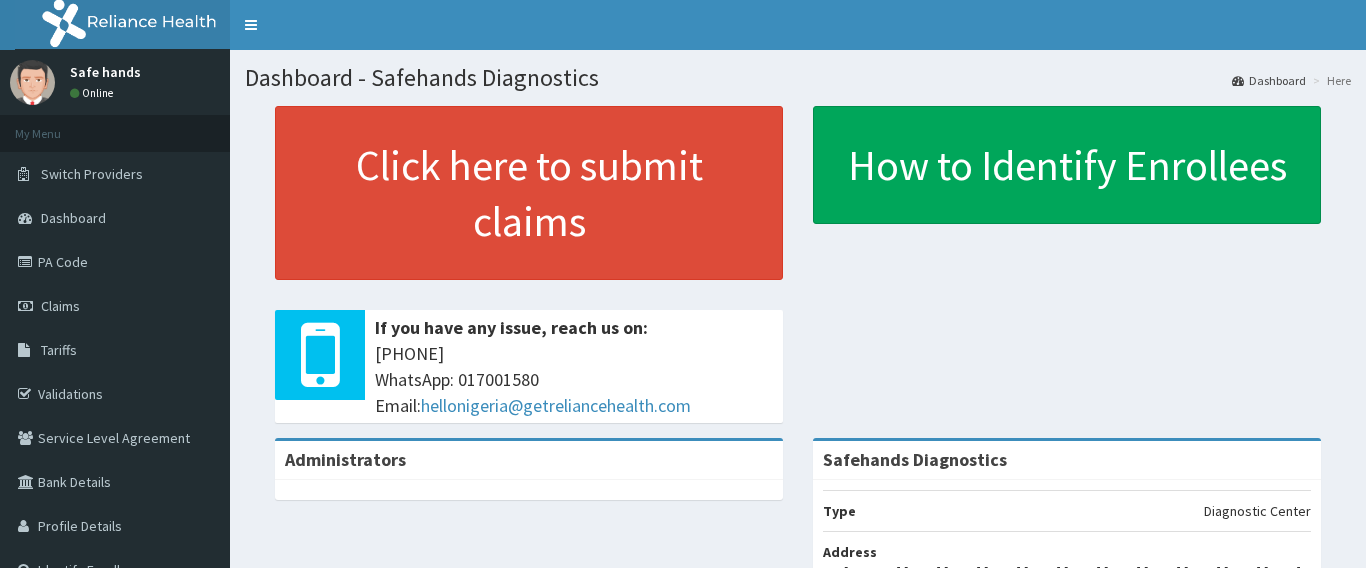 scroll, scrollTop: 0, scrollLeft: 0, axis: both 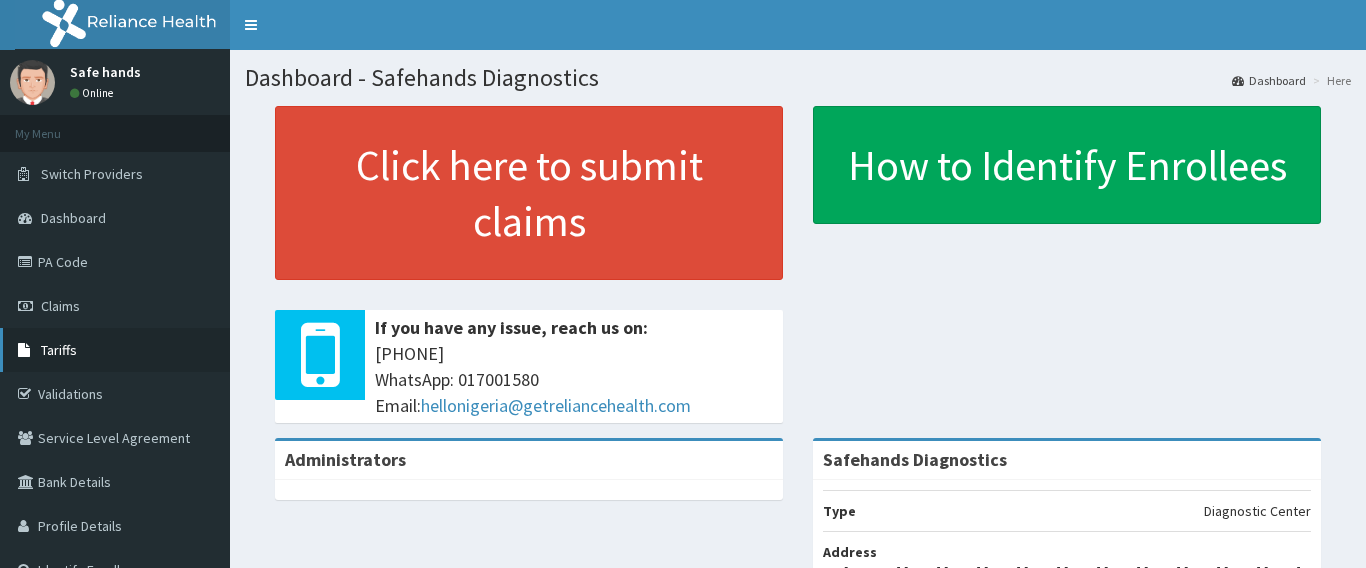 click on "Tariffs" at bounding box center [59, 350] 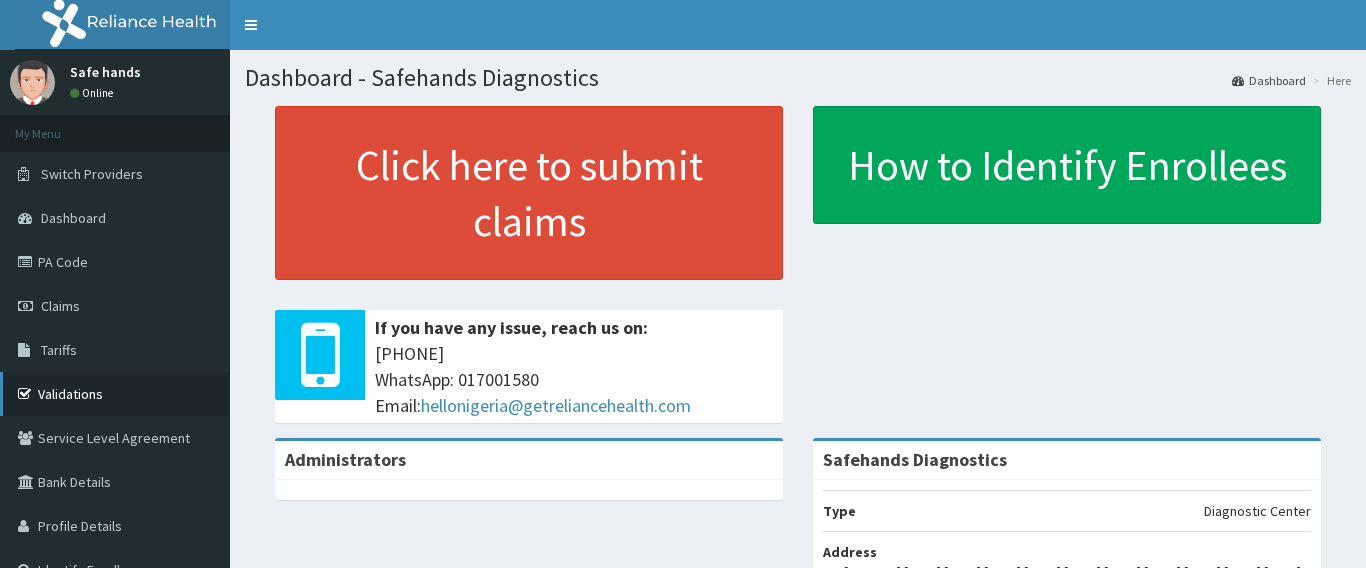 click on "Validations" at bounding box center (115, 394) 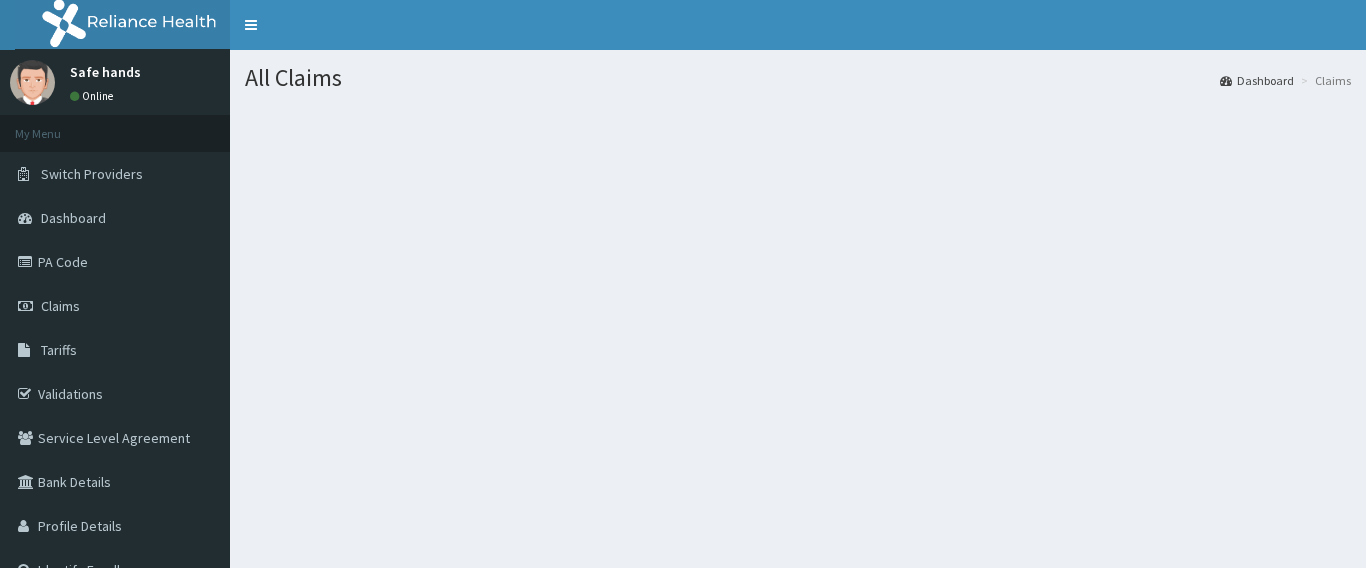scroll, scrollTop: 0, scrollLeft: 0, axis: both 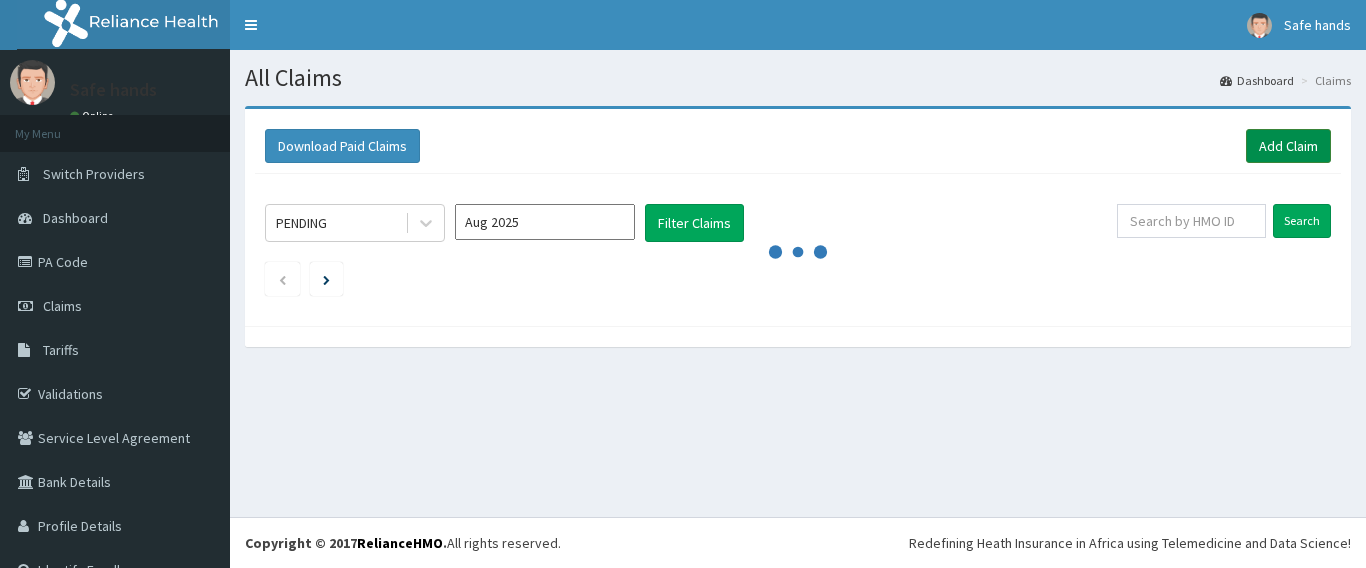 click on "Add Claim" at bounding box center (1288, 146) 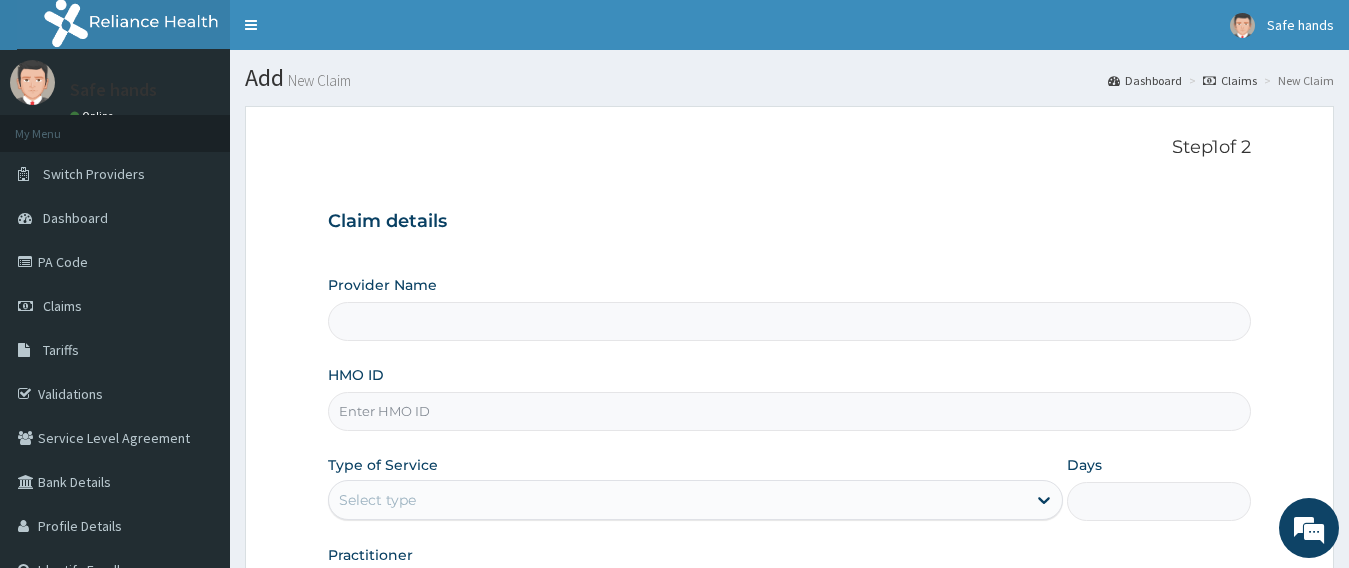 scroll, scrollTop: 0, scrollLeft: 0, axis: both 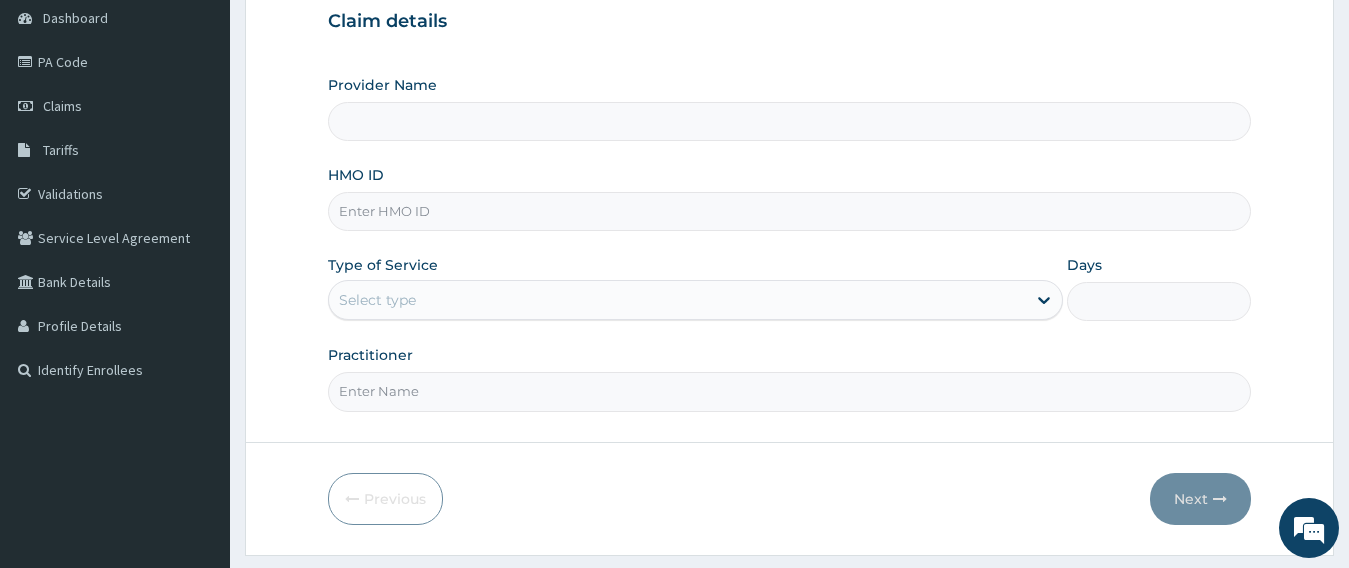 click on "Select type" at bounding box center (377, 300) 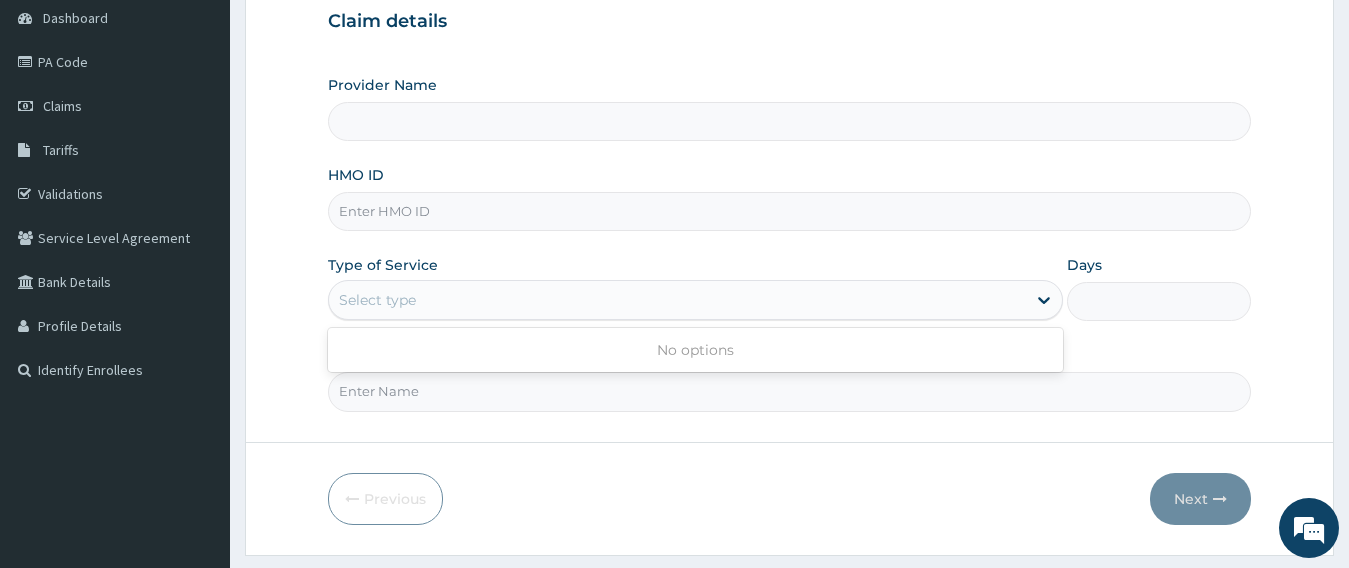 scroll, scrollTop: 0, scrollLeft: 0, axis: both 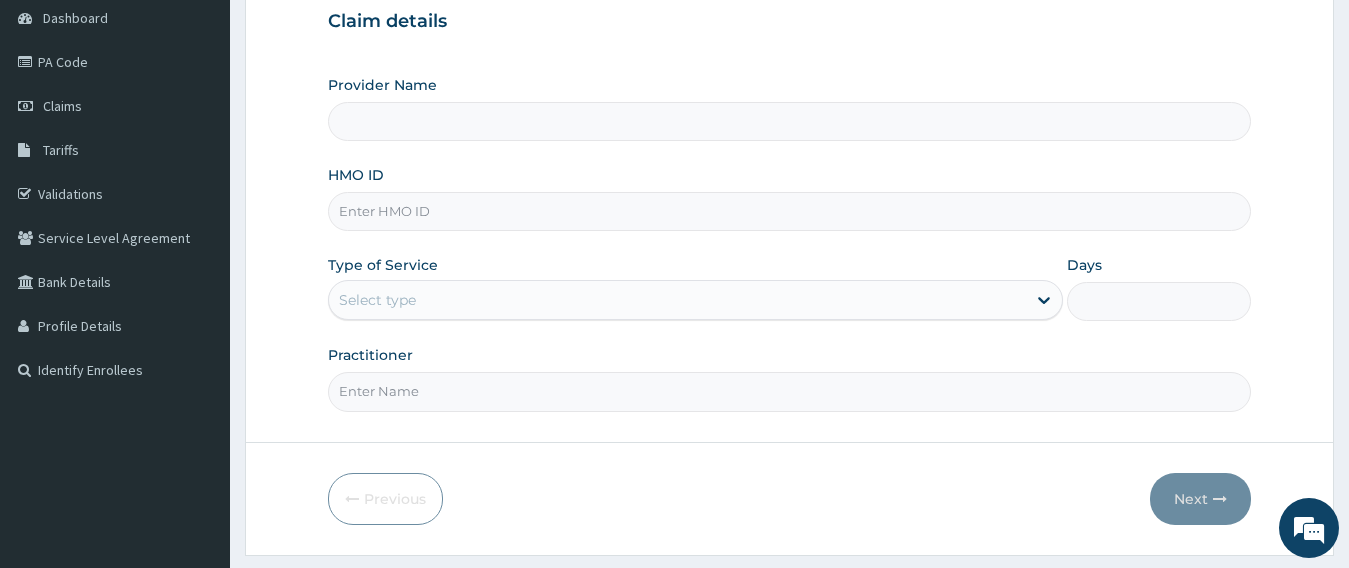 click on "HMO ID" at bounding box center (790, 211) 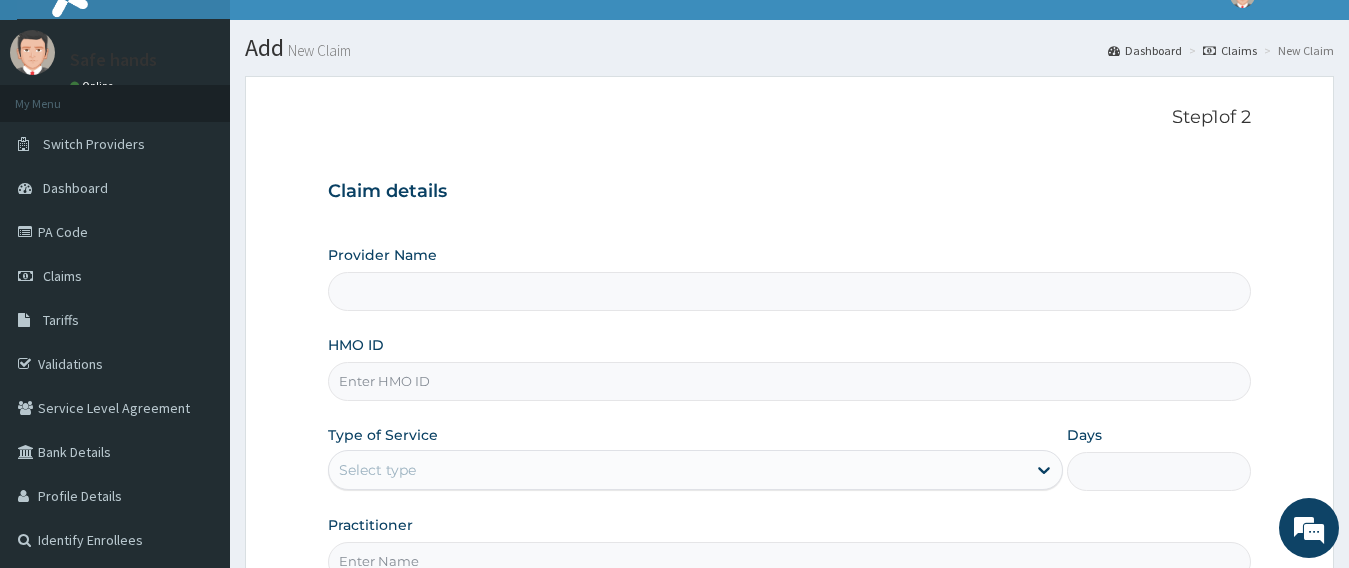 scroll, scrollTop: 0, scrollLeft: 0, axis: both 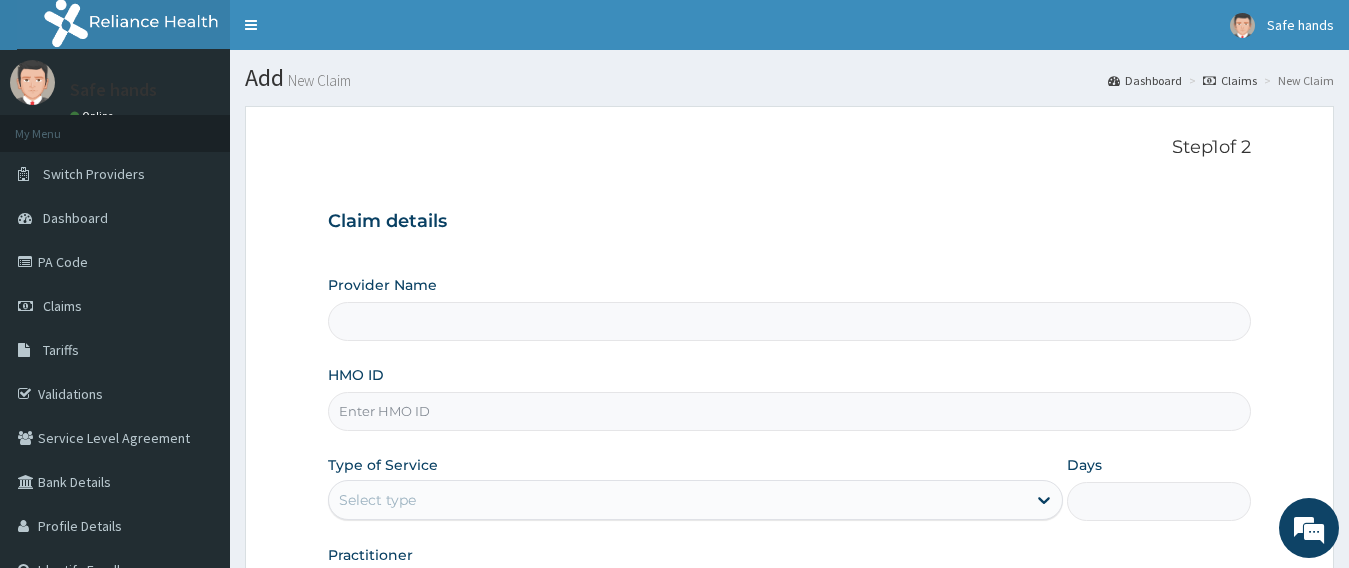 click on "HMO ID" at bounding box center [790, 411] 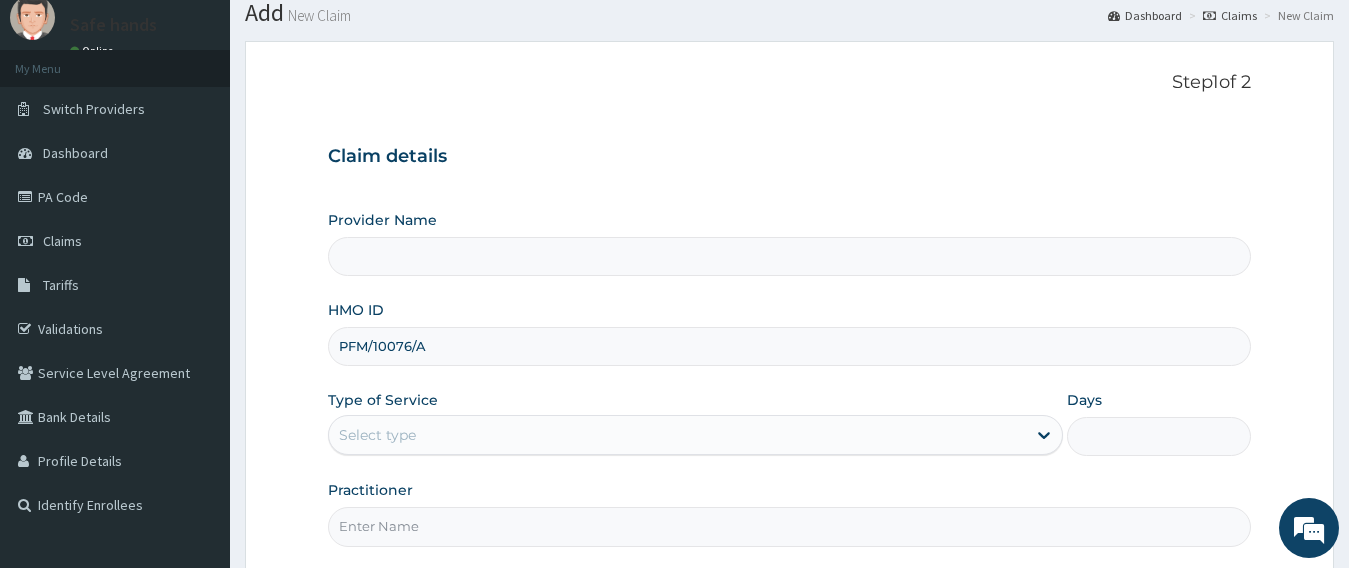 scroll, scrollTop: 100, scrollLeft: 0, axis: vertical 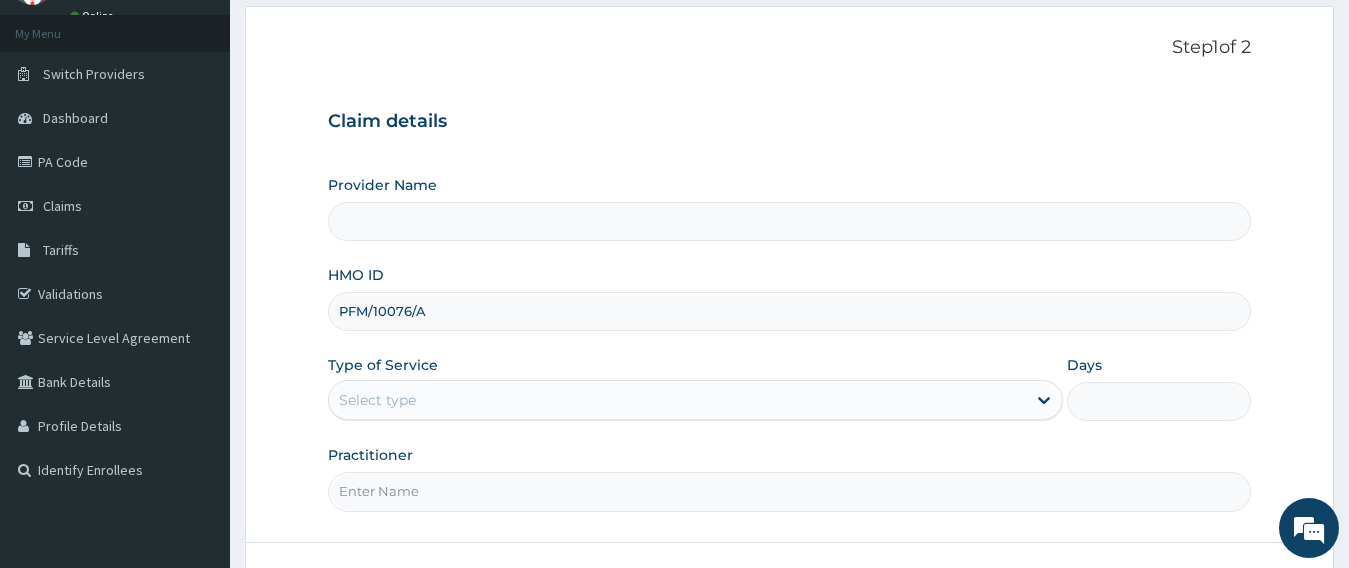 type on "PFM/10076/A" 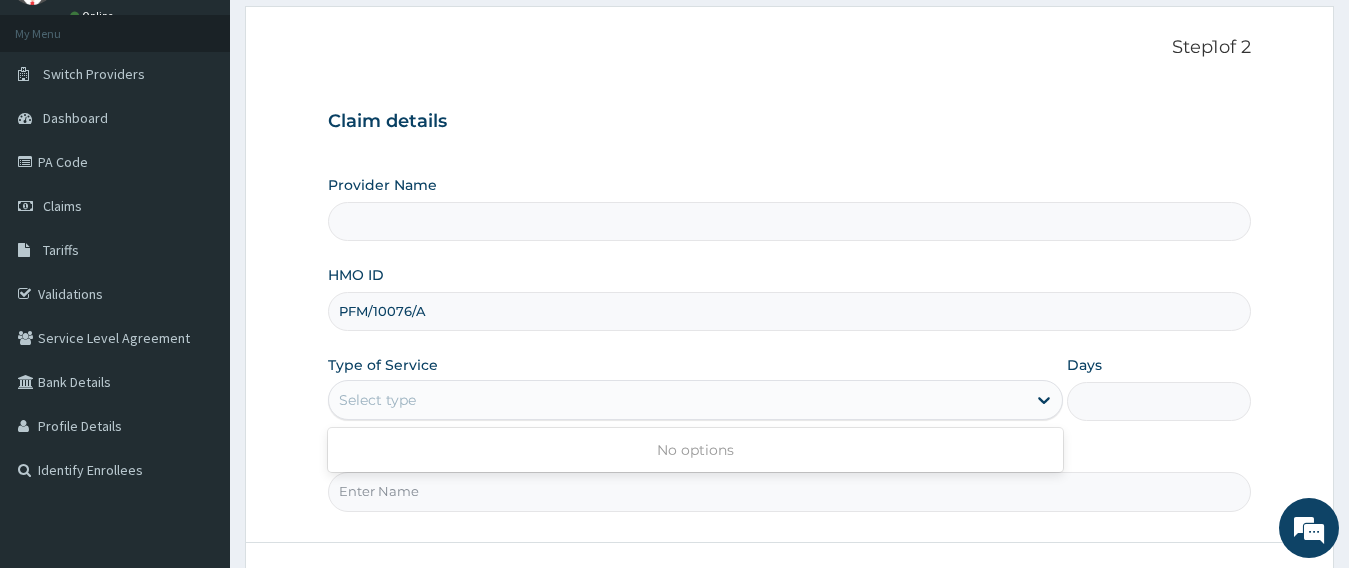 click on "Select type" at bounding box center (377, 400) 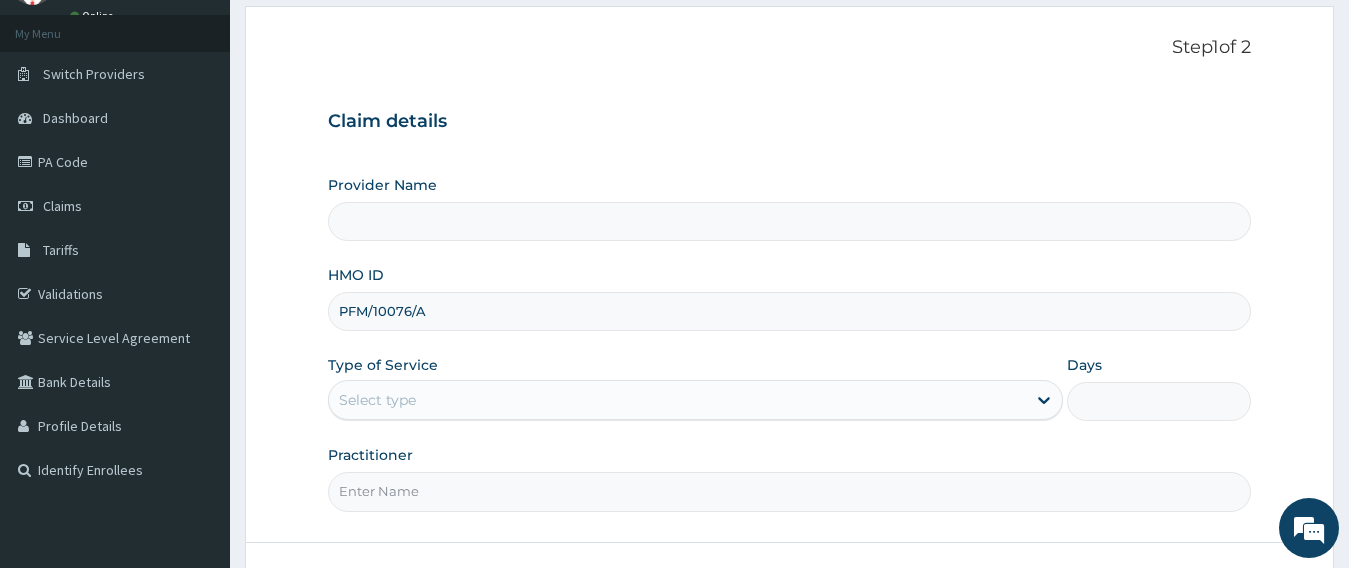 click on "Select type" at bounding box center [377, 400] 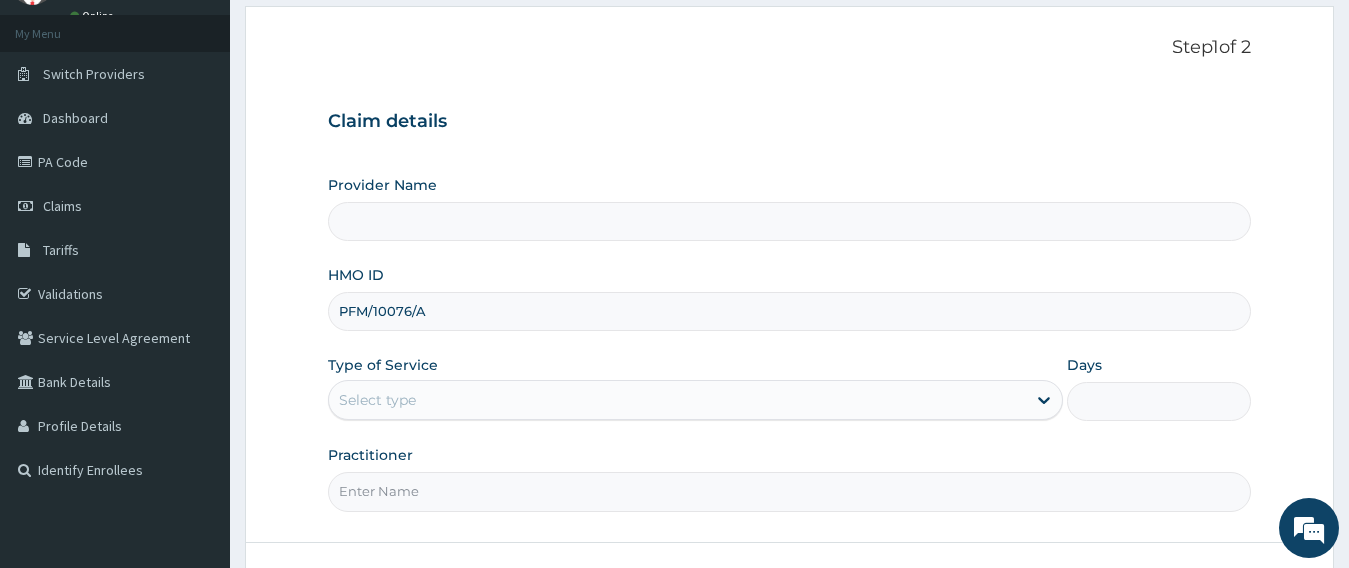 click on "PFM/10076/A" at bounding box center [790, 311] 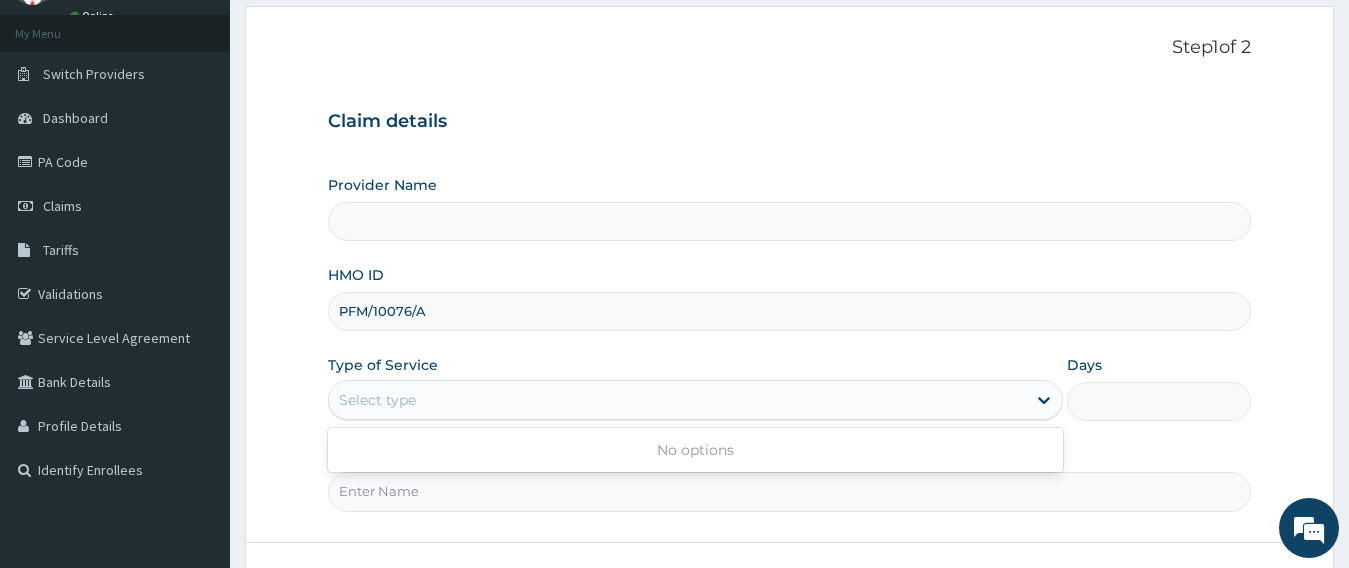 click on "Select type" at bounding box center (377, 400) 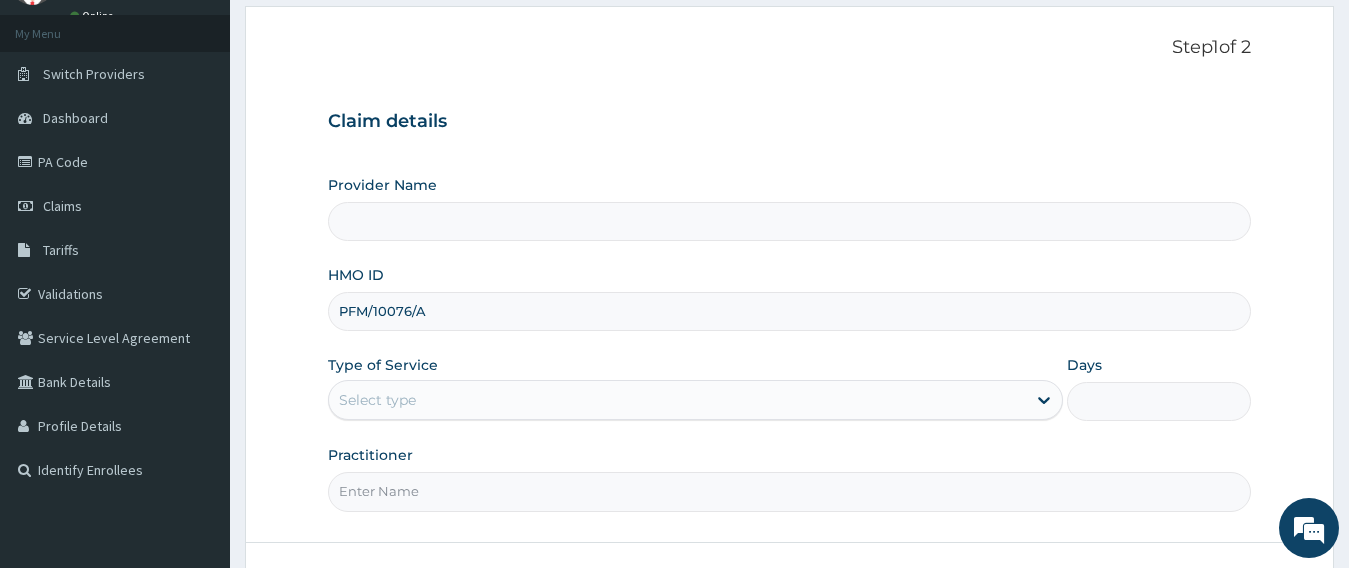 click on "Select type" at bounding box center [377, 400] 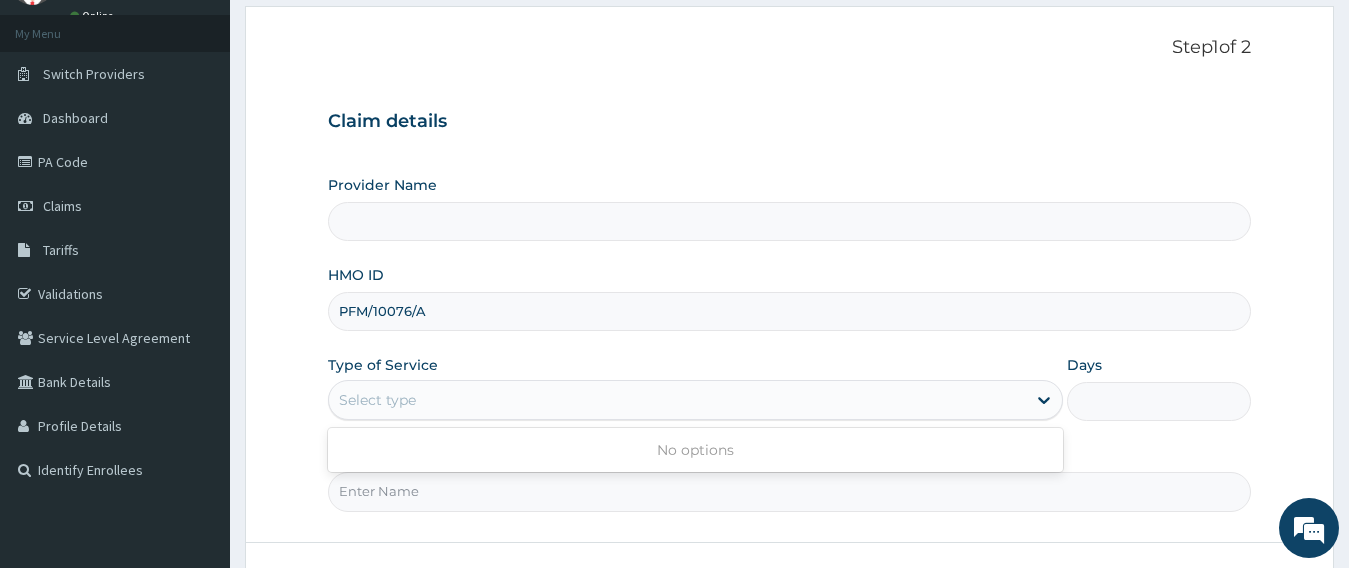click on "No options" at bounding box center (696, 450) 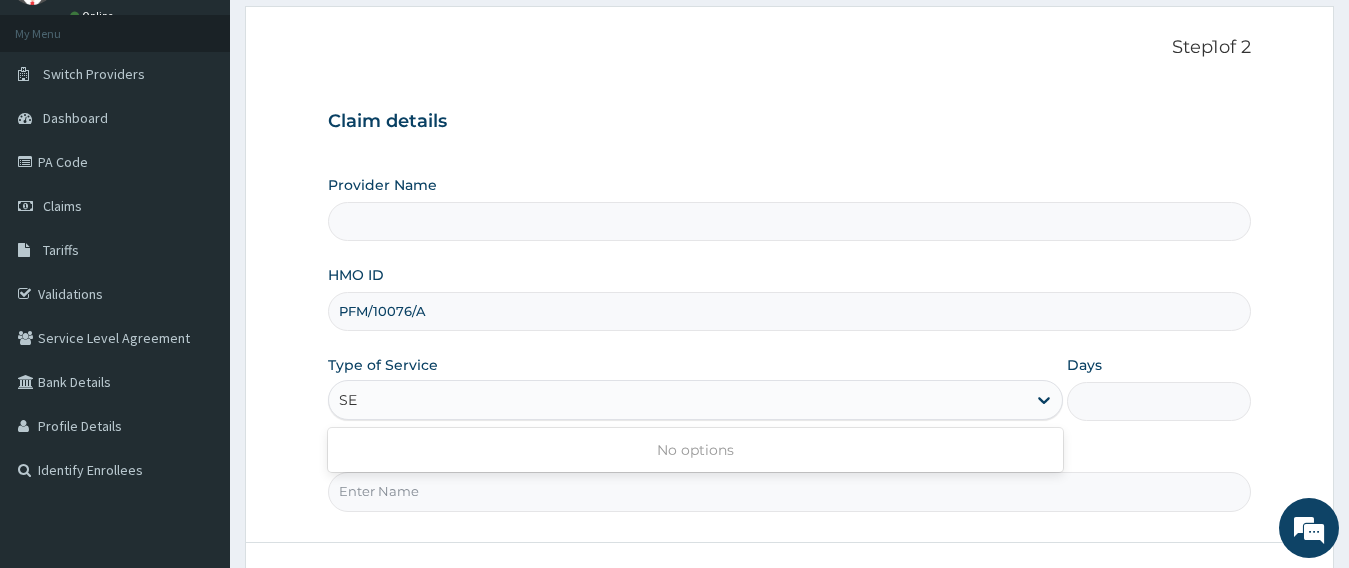 type on "S" 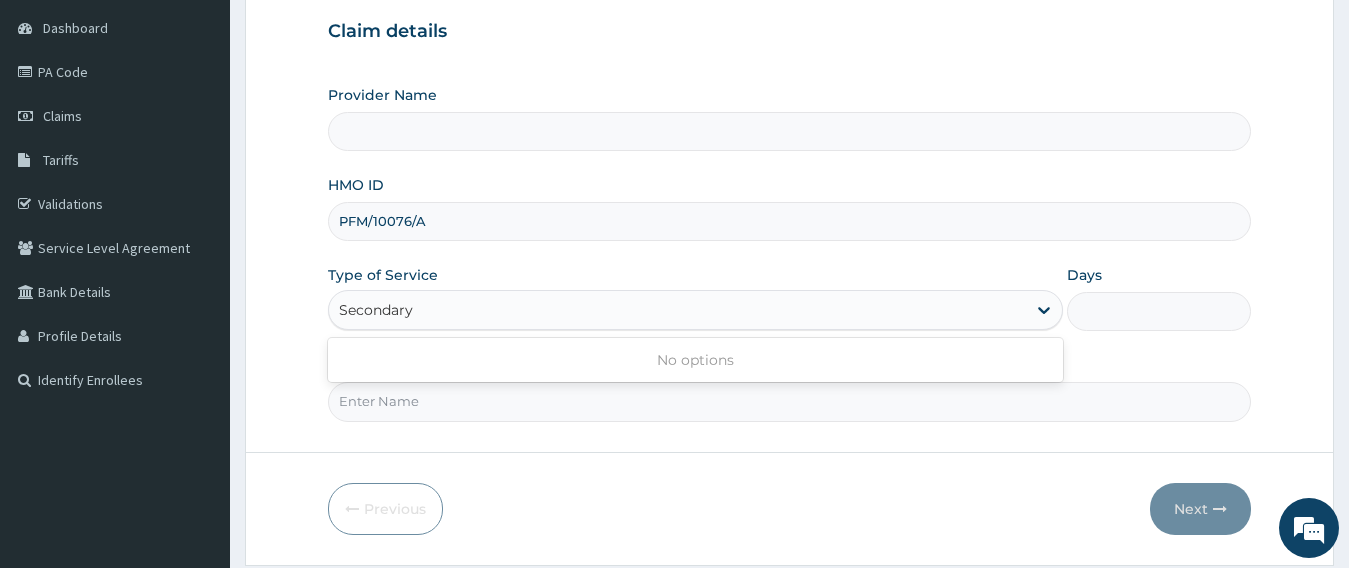 scroll, scrollTop: 200, scrollLeft: 0, axis: vertical 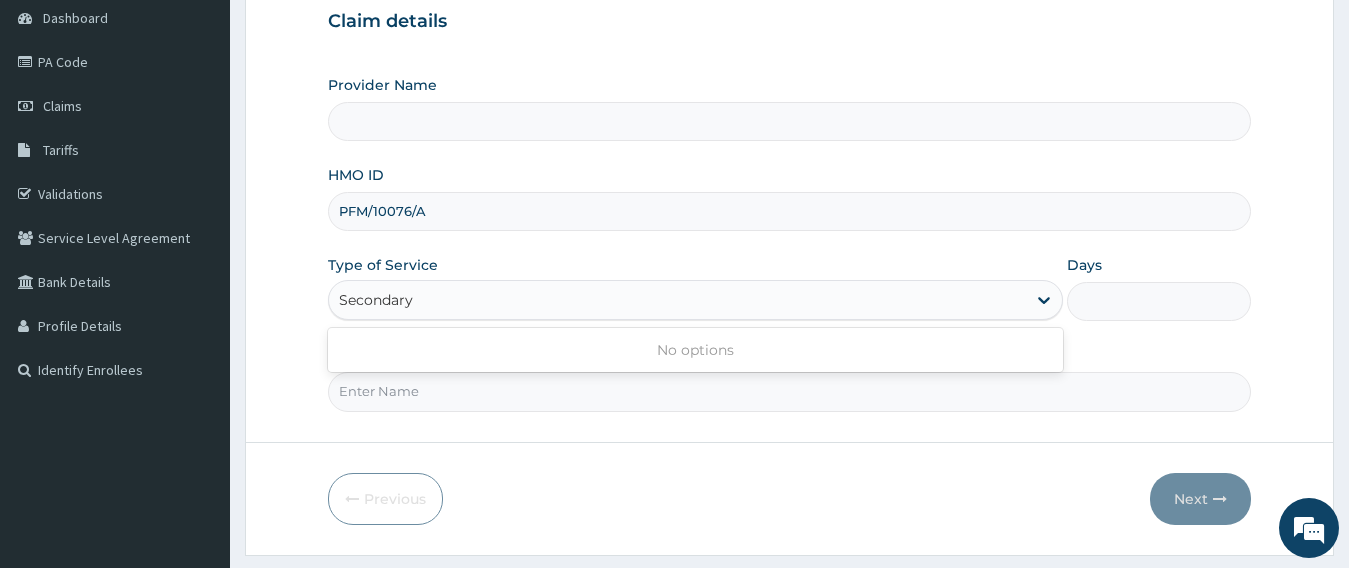 type on "Secondary" 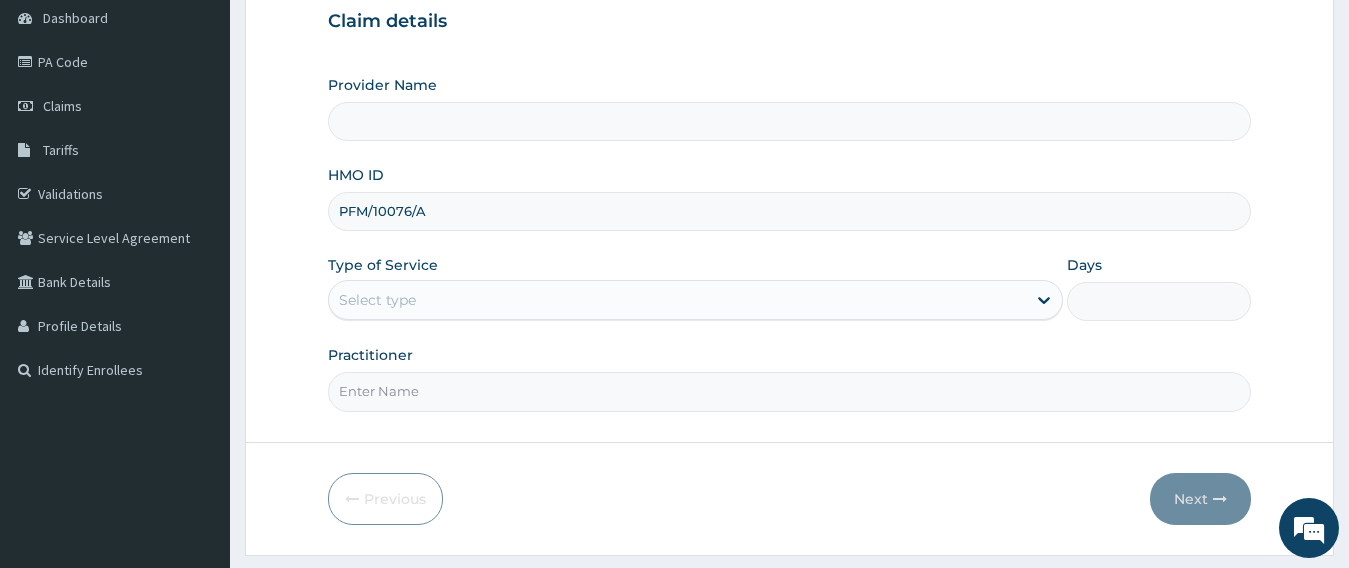 click on "Practitioner" at bounding box center (790, 391) 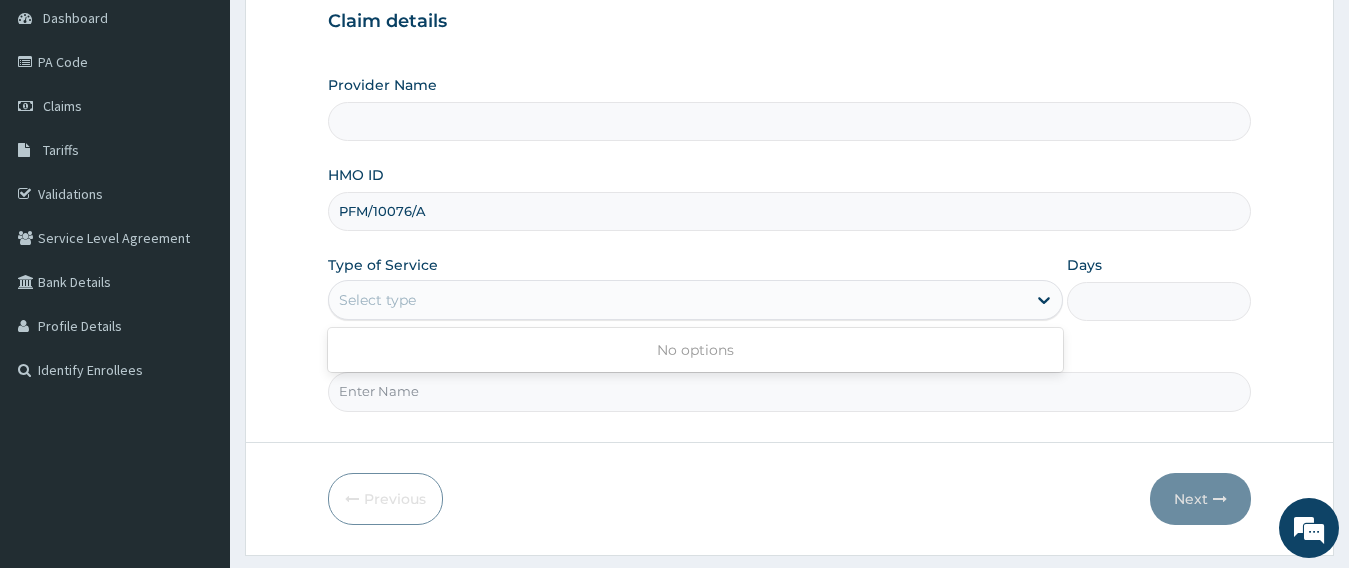 click on "Select type" at bounding box center (678, 300) 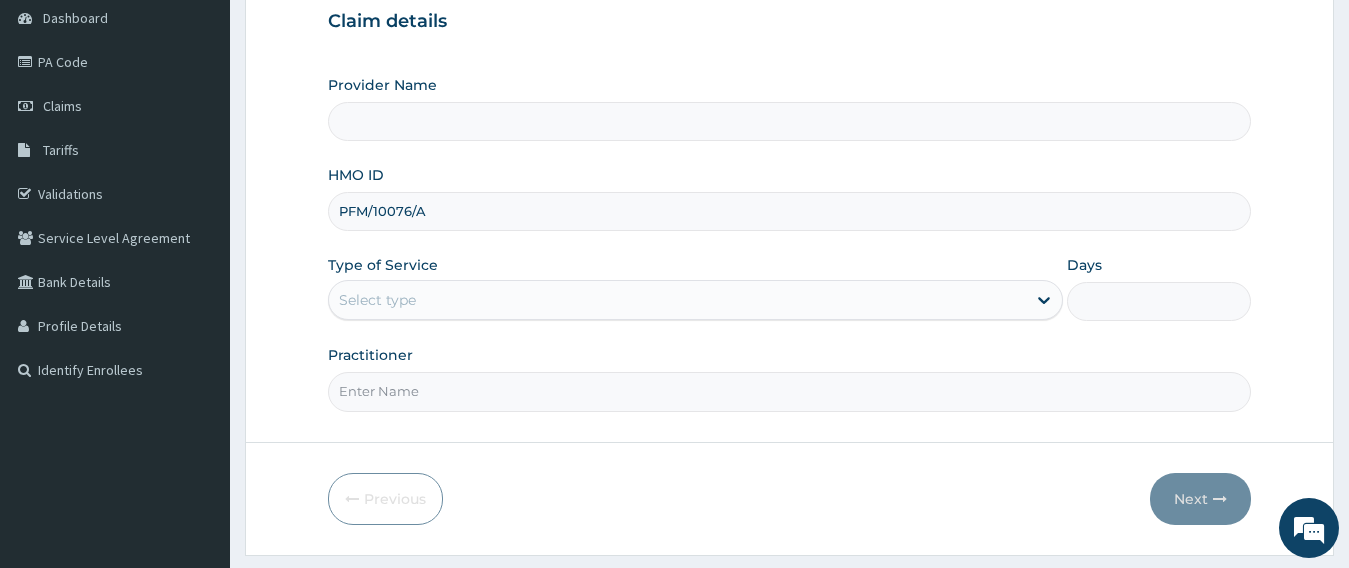 click on "Select type" at bounding box center [678, 300] 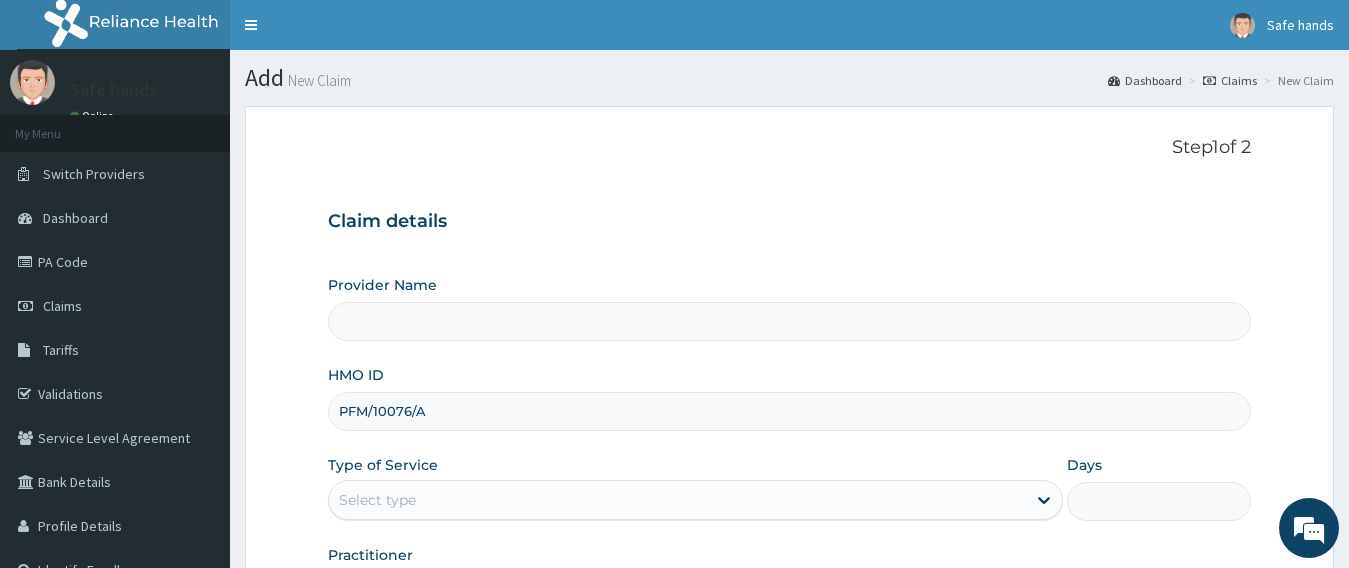 click on "Provider Name" at bounding box center (790, 321) 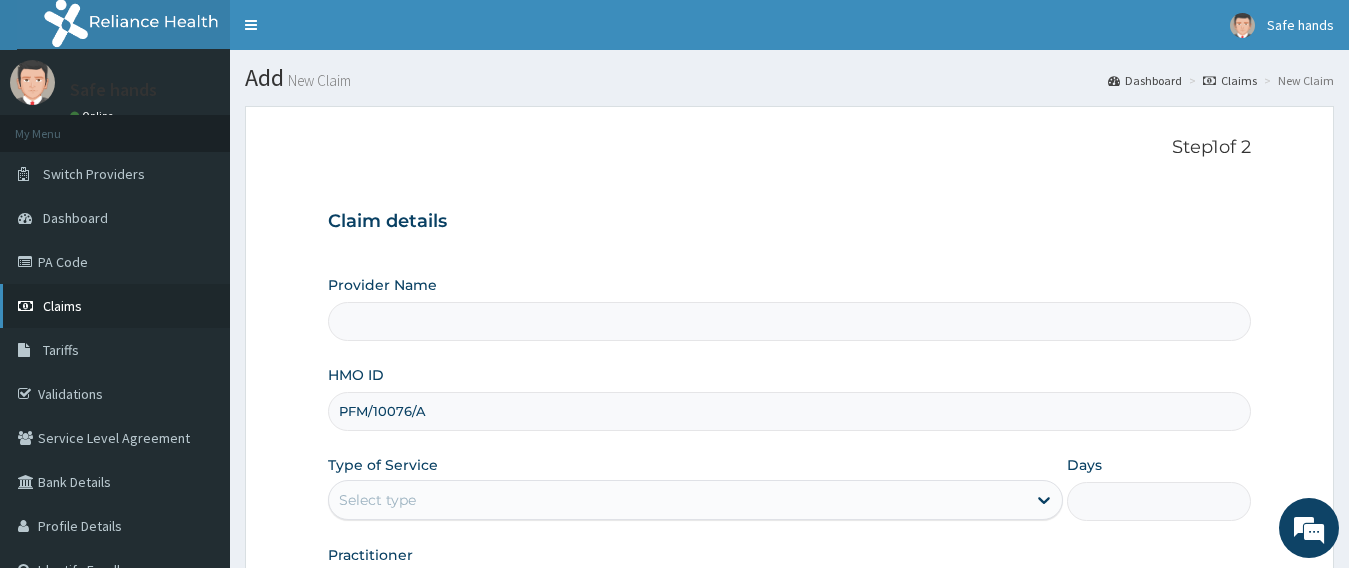 click on "Claims" at bounding box center (115, 306) 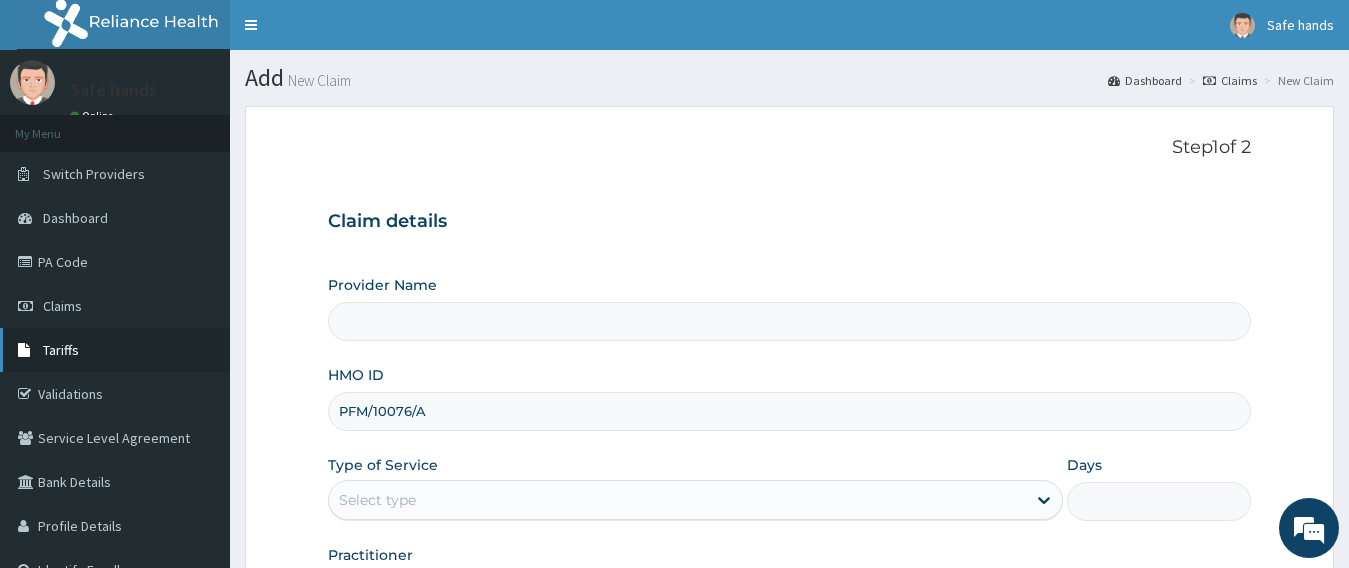 click on "Tariffs" at bounding box center (61, 350) 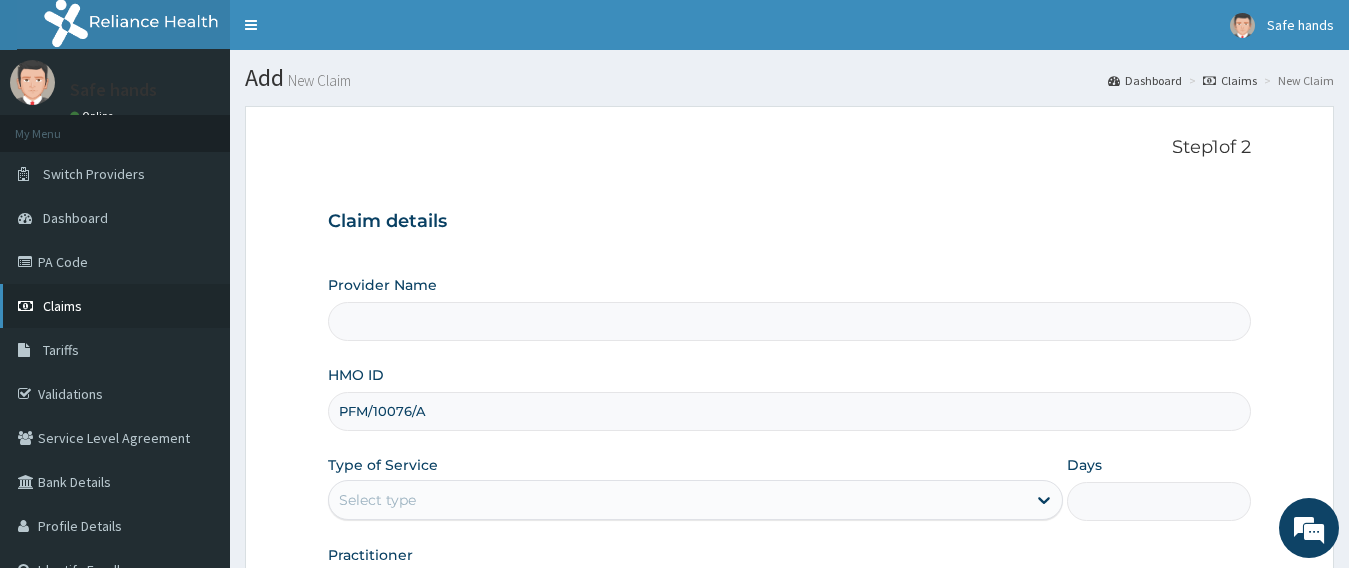 click on "Claims" at bounding box center (115, 306) 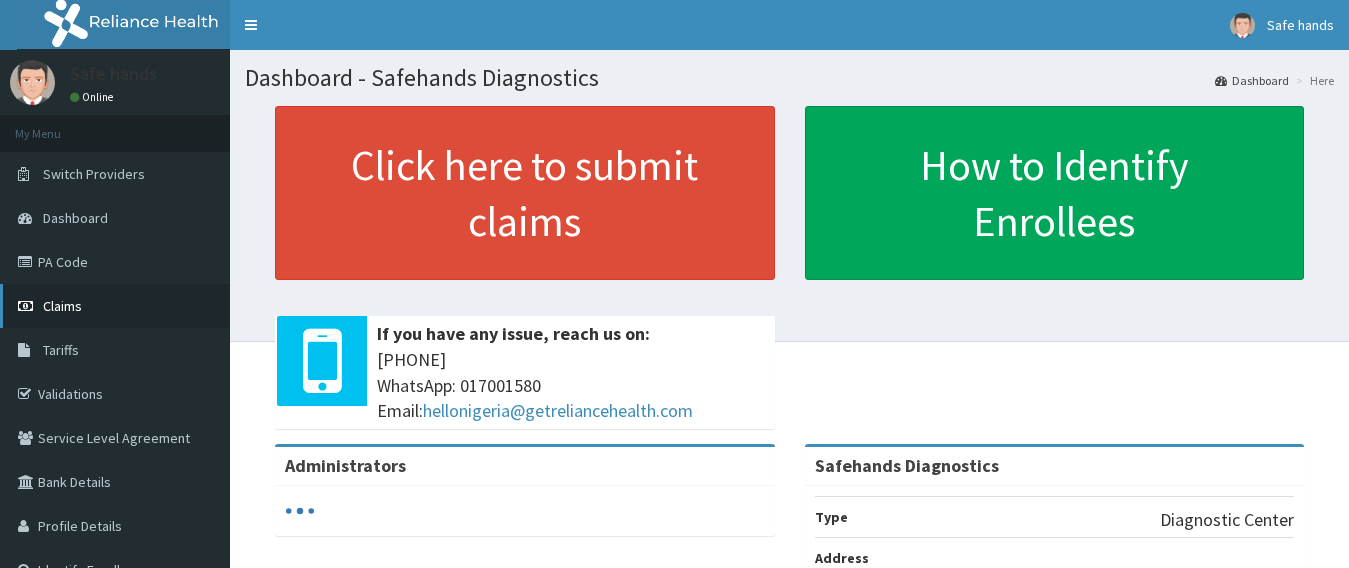 scroll, scrollTop: 0, scrollLeft: 0, axis: both 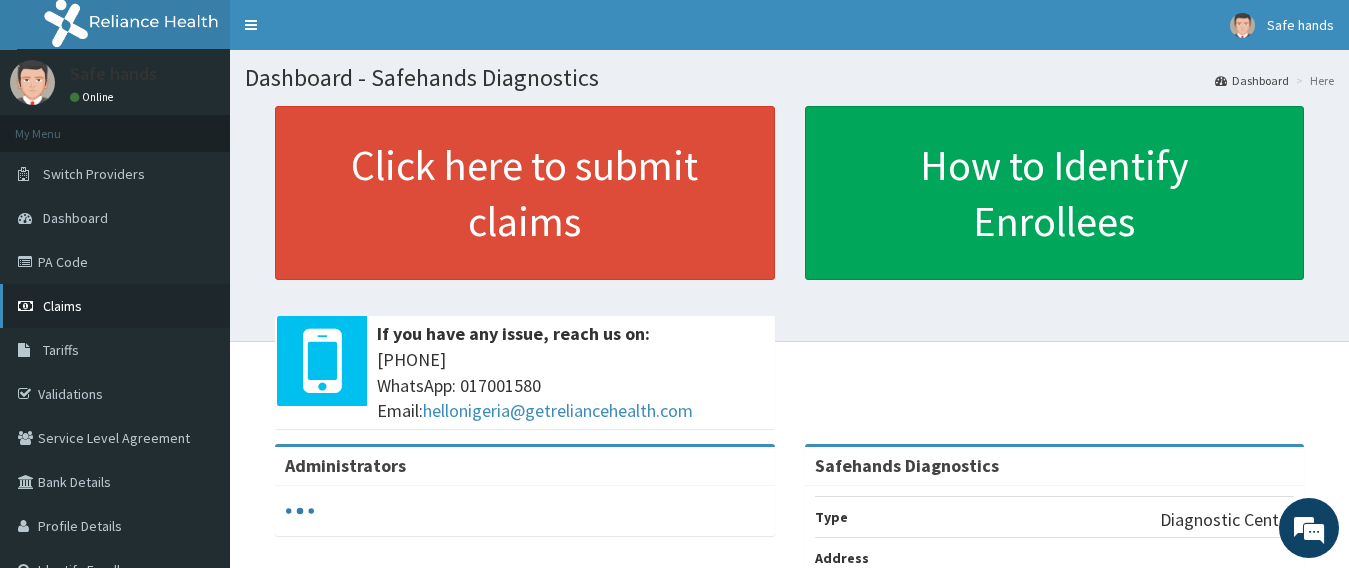 click on "Claims" at bounding box center [62, 306] 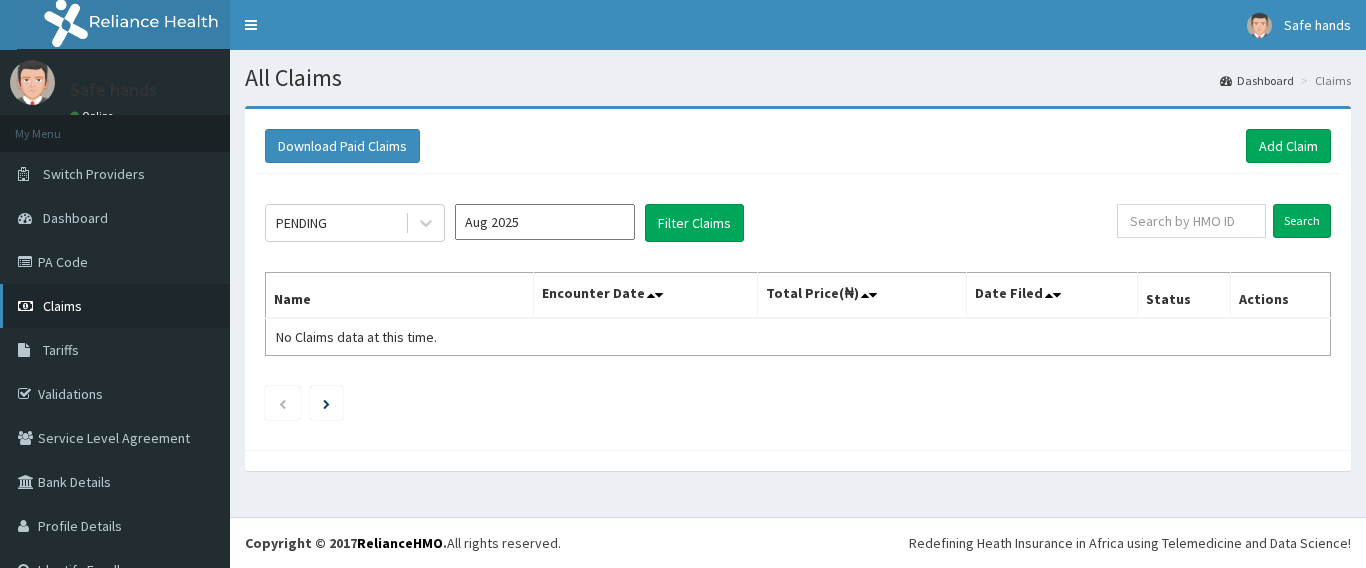 scroll, scrollTop: 0, scrollLeft: 0, axis: both 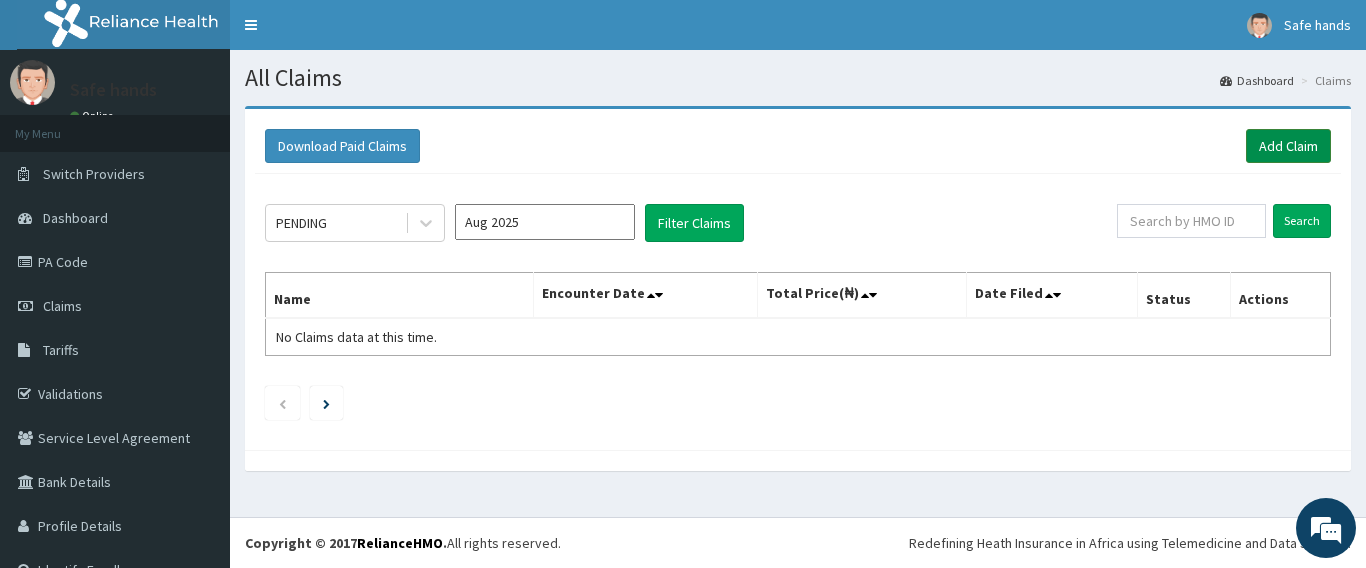 click on "Add Claim" at bounding box center [1288, 146] 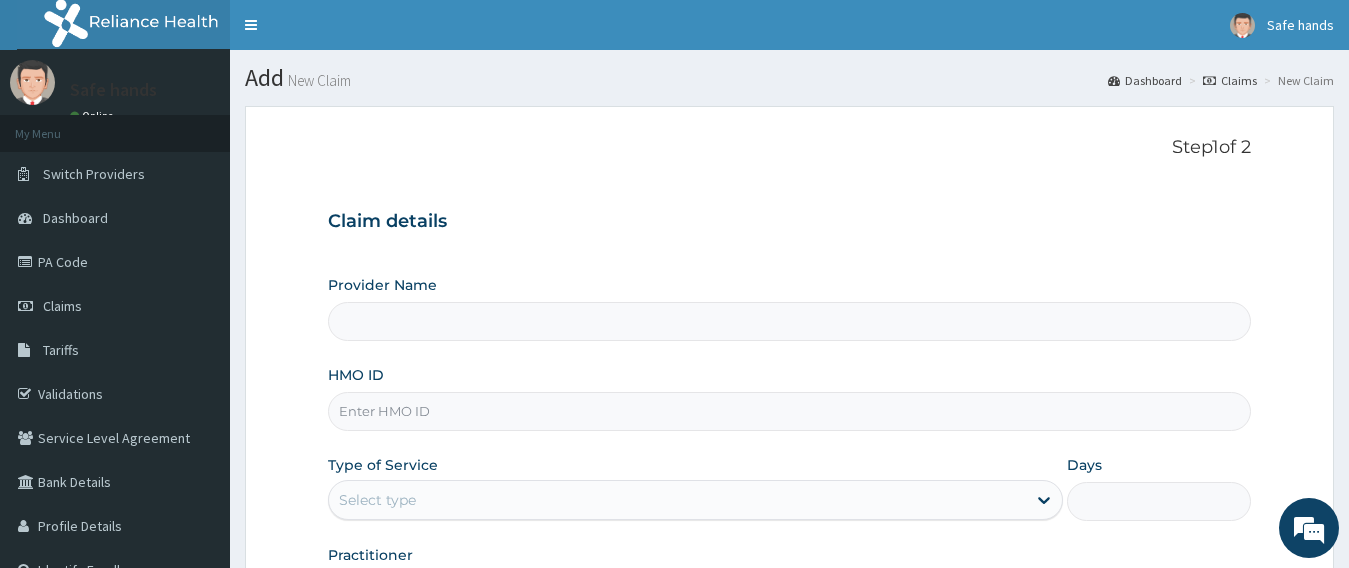 scroll, scrollTop: 0, scrollLeft: 0, axis: both 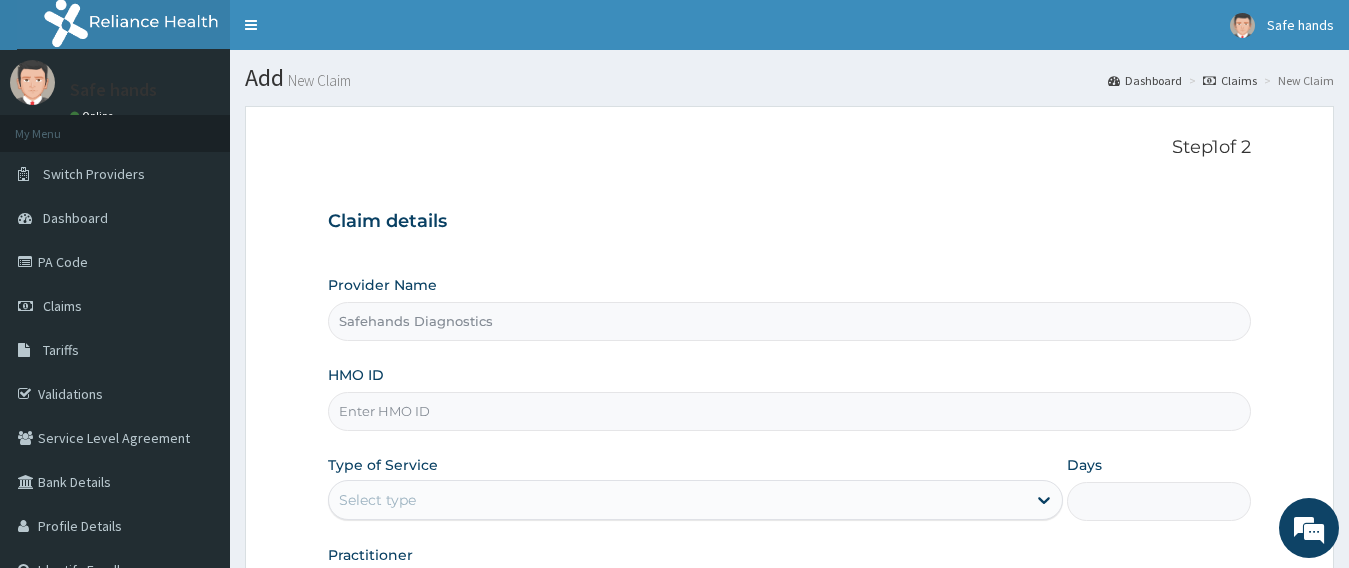 click on "HMO ID" at bounding box center [790, 411] 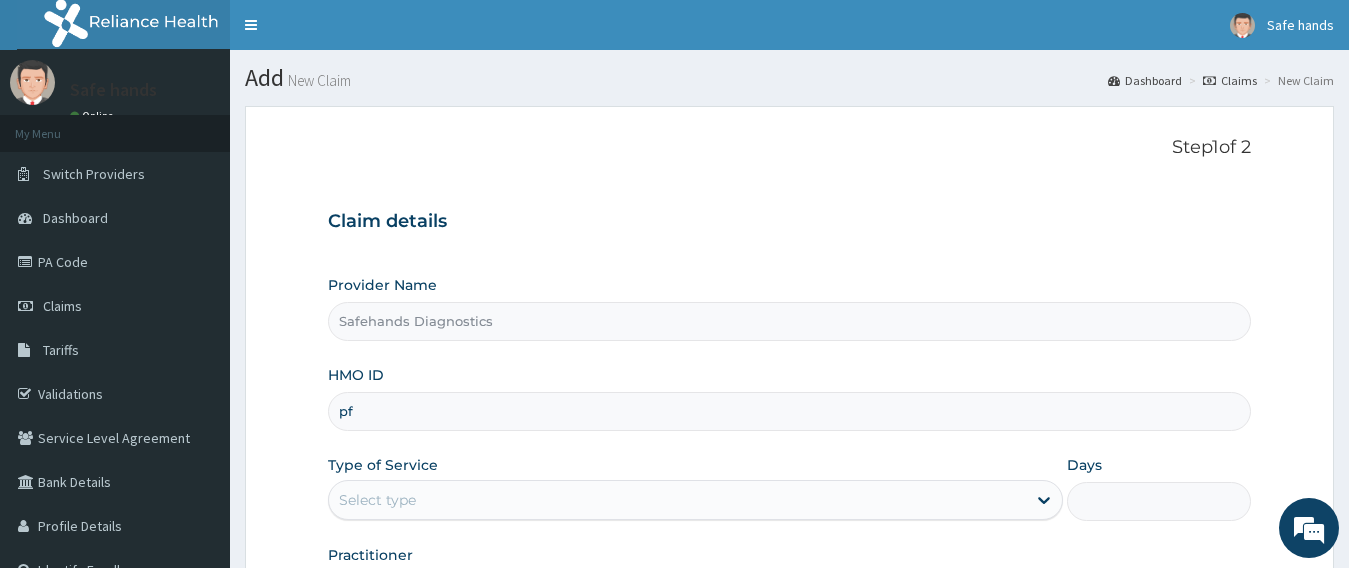 scroll, scrollTop: 0, scrollLeft: 0, axis: both 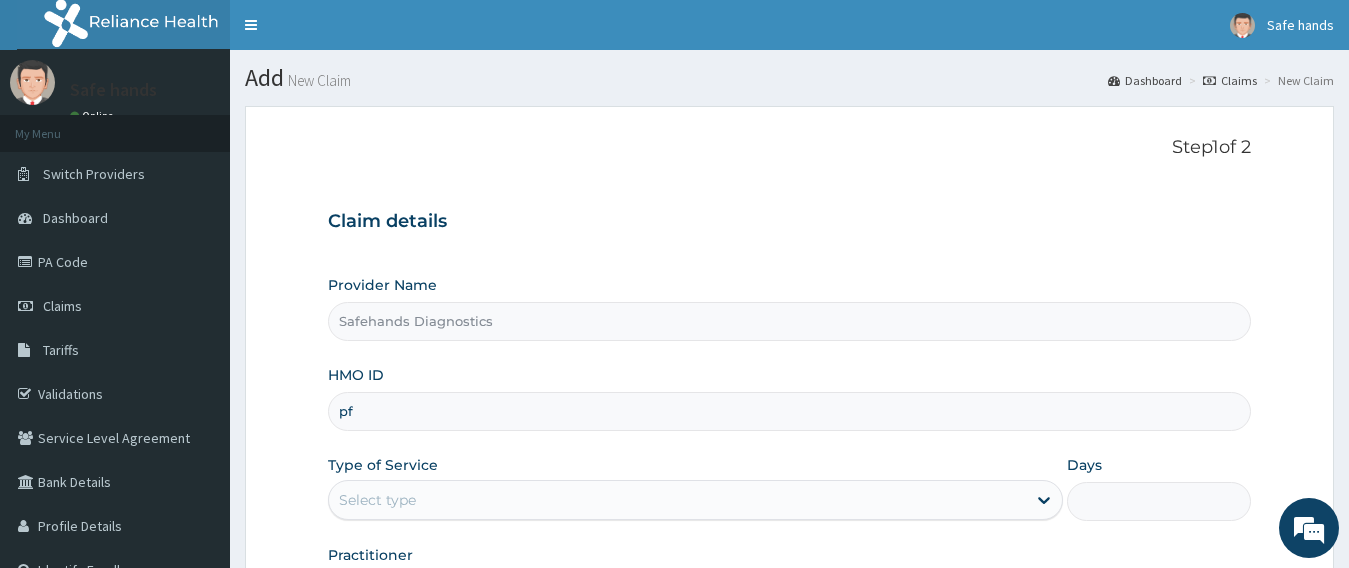 type on "p" 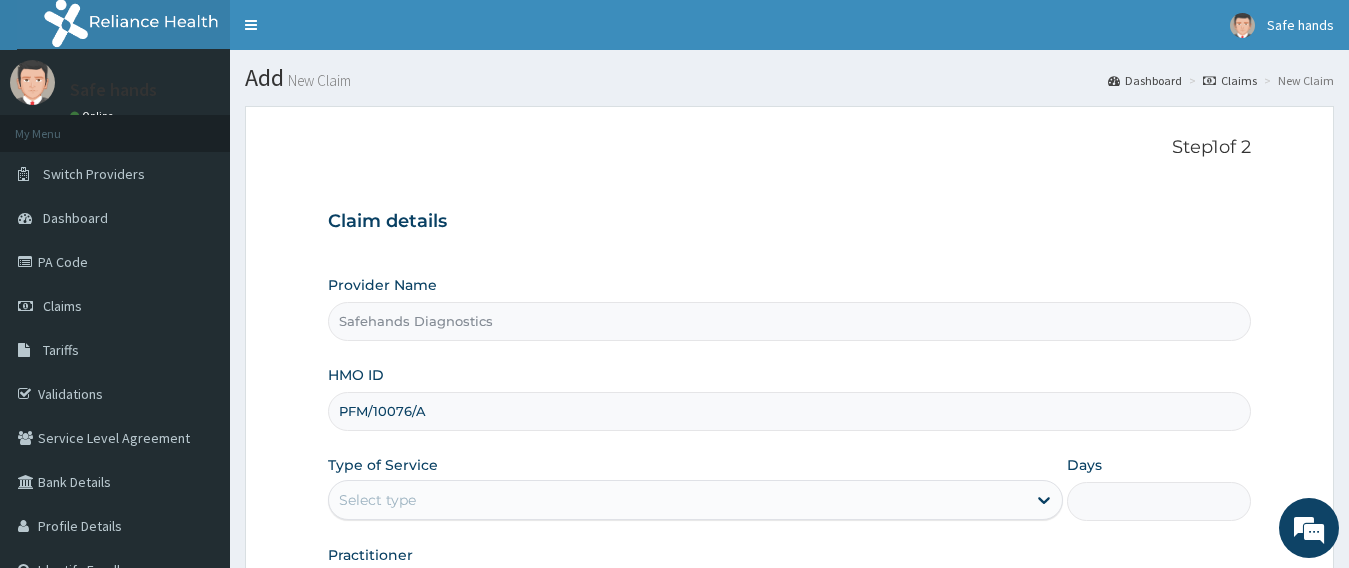 type on "PFM/10076/A" 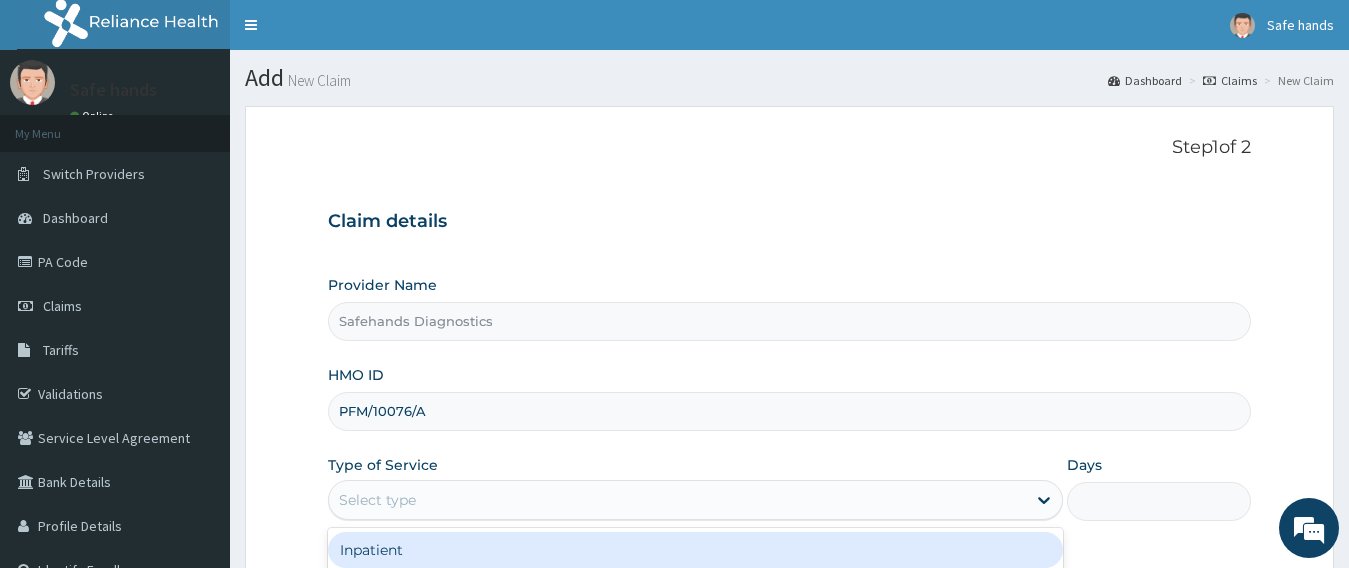 click on "Select type" at bounding box center (377, 500) 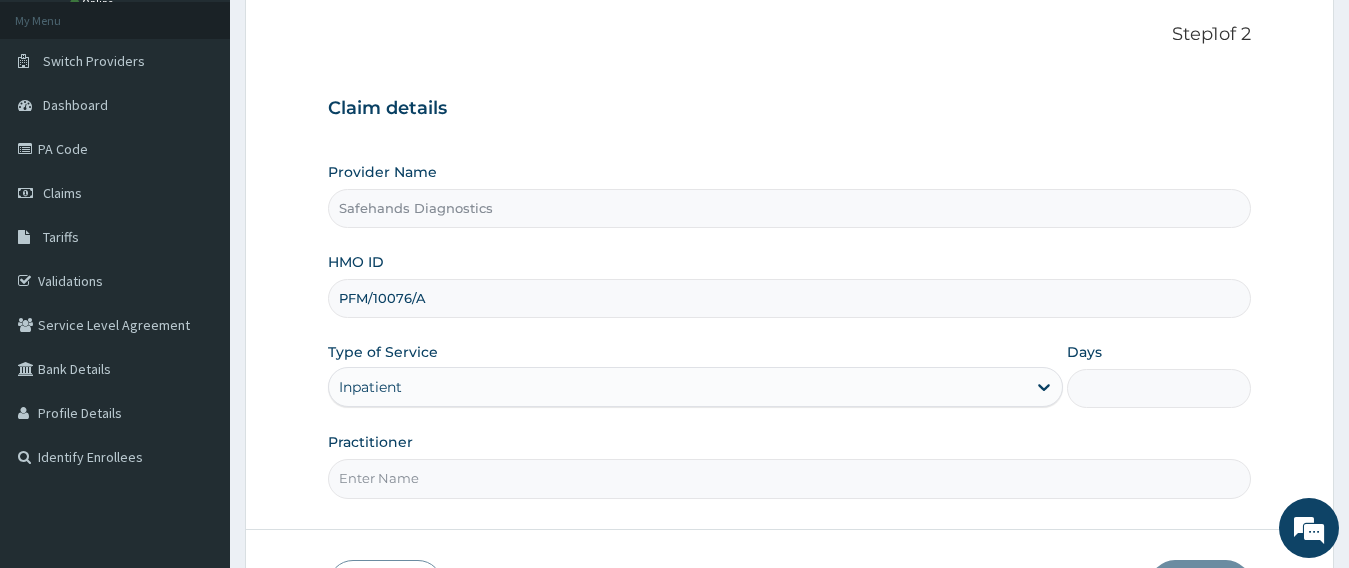 scroll, scrollTop: 200, scrollLeft: 0, axis: vertical 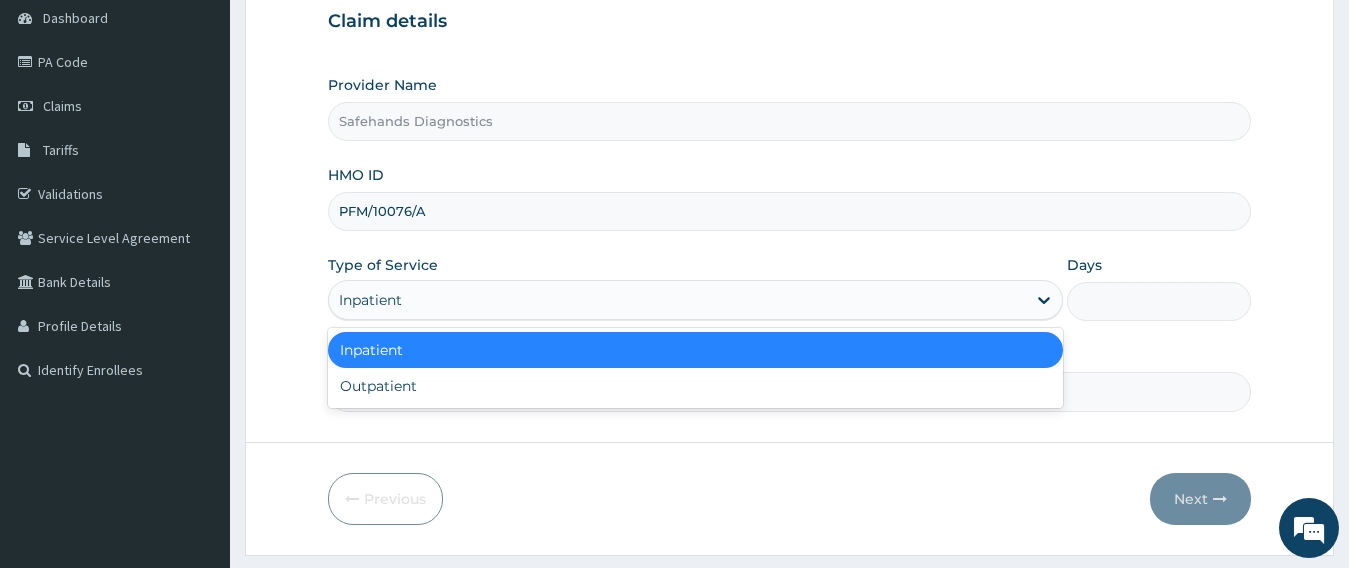click on "Inpatient" at bounding box center (370, 300) 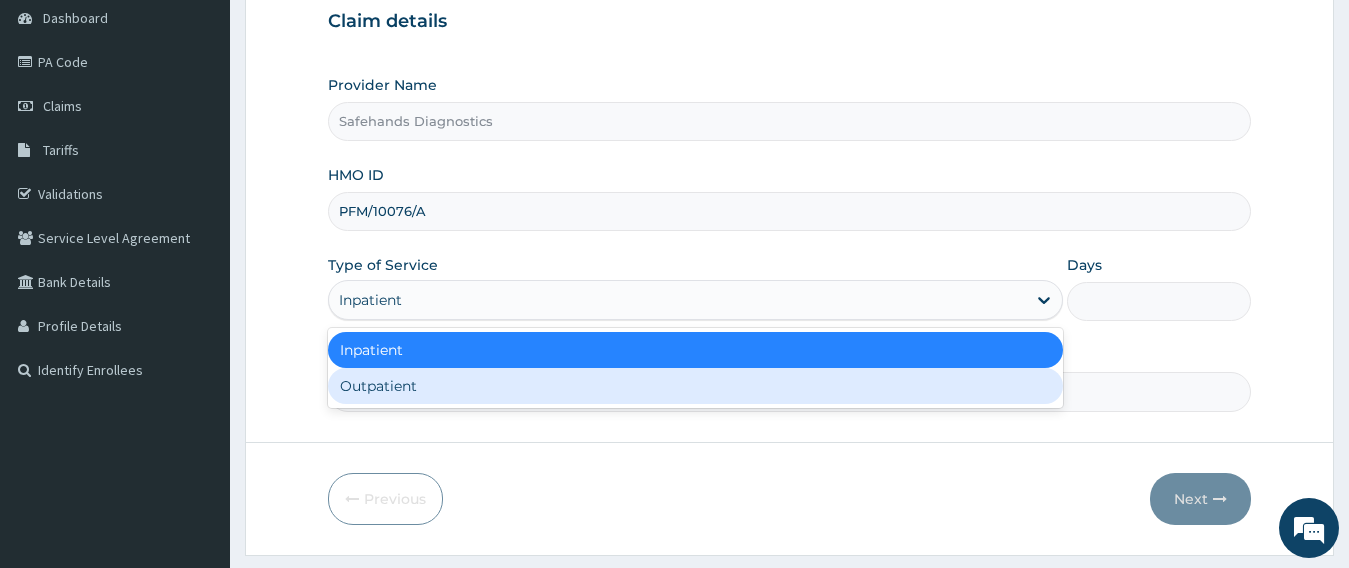click on "Outpatient" at bounding box center (696, 386) 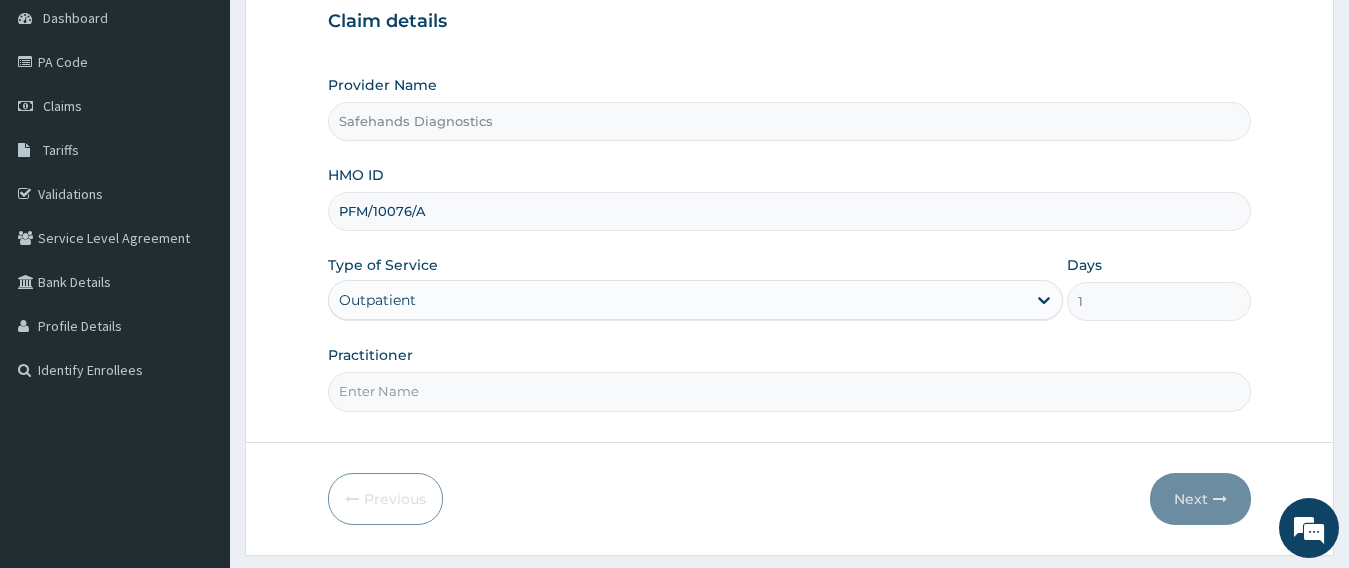 click on "Practitioner" at bounding box center (790, 391) 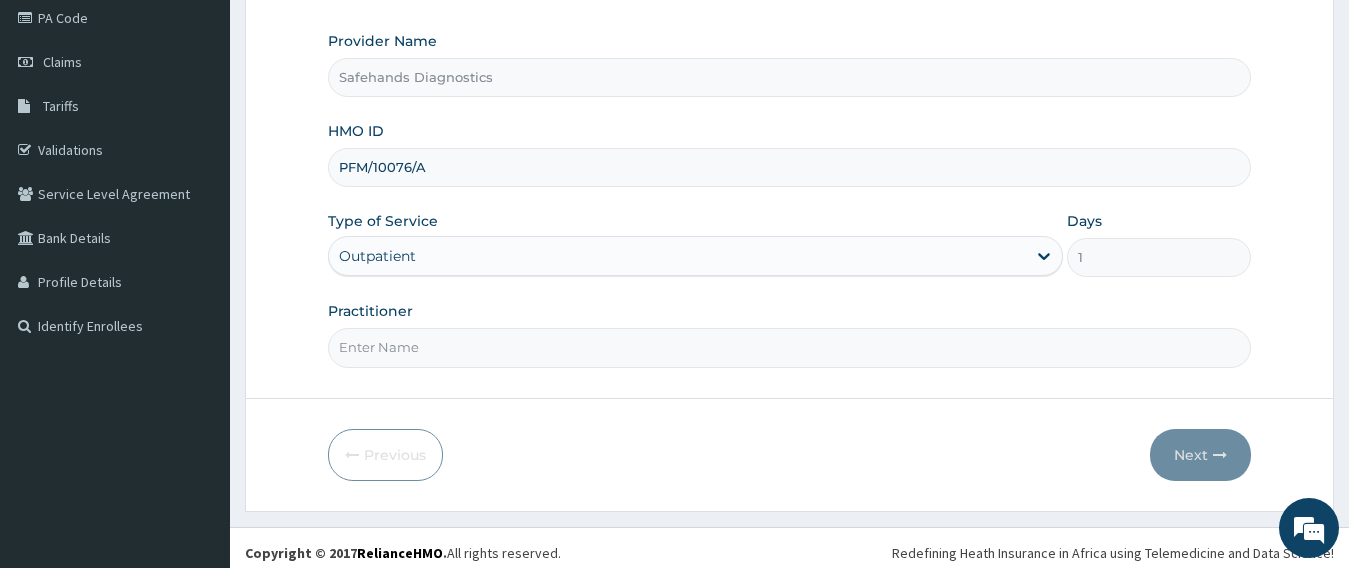 scroll, scrollTop: 254, scrollLeft: 0, axis: vertical 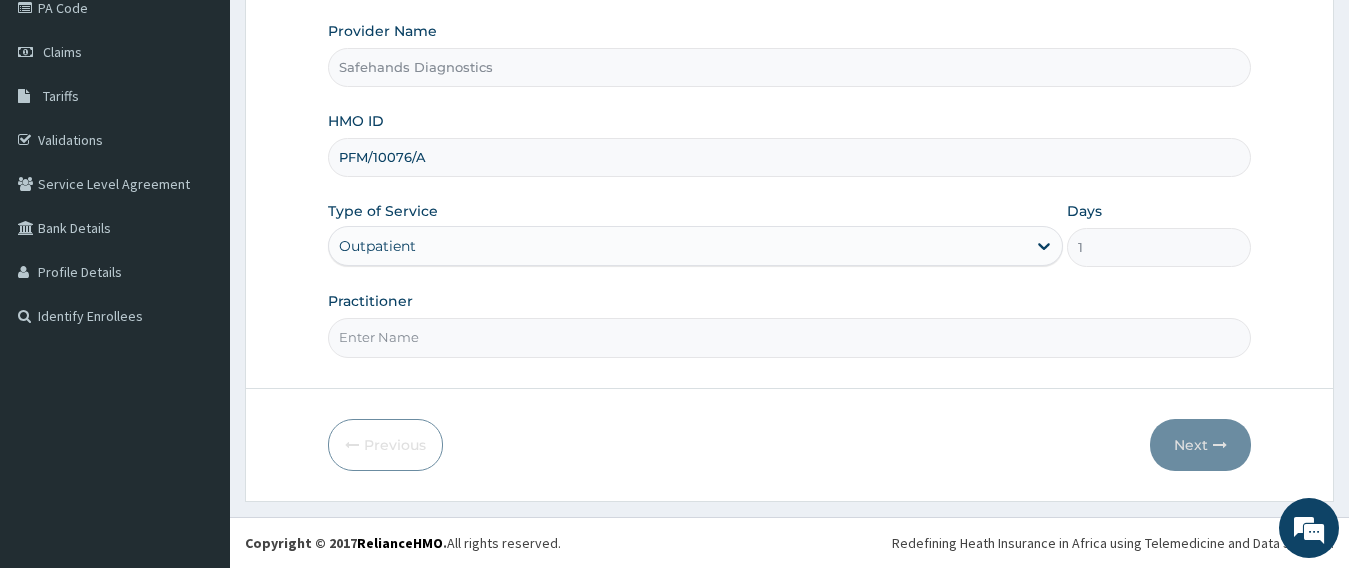 click on "Practitioner" at bounding box center [790, 337] 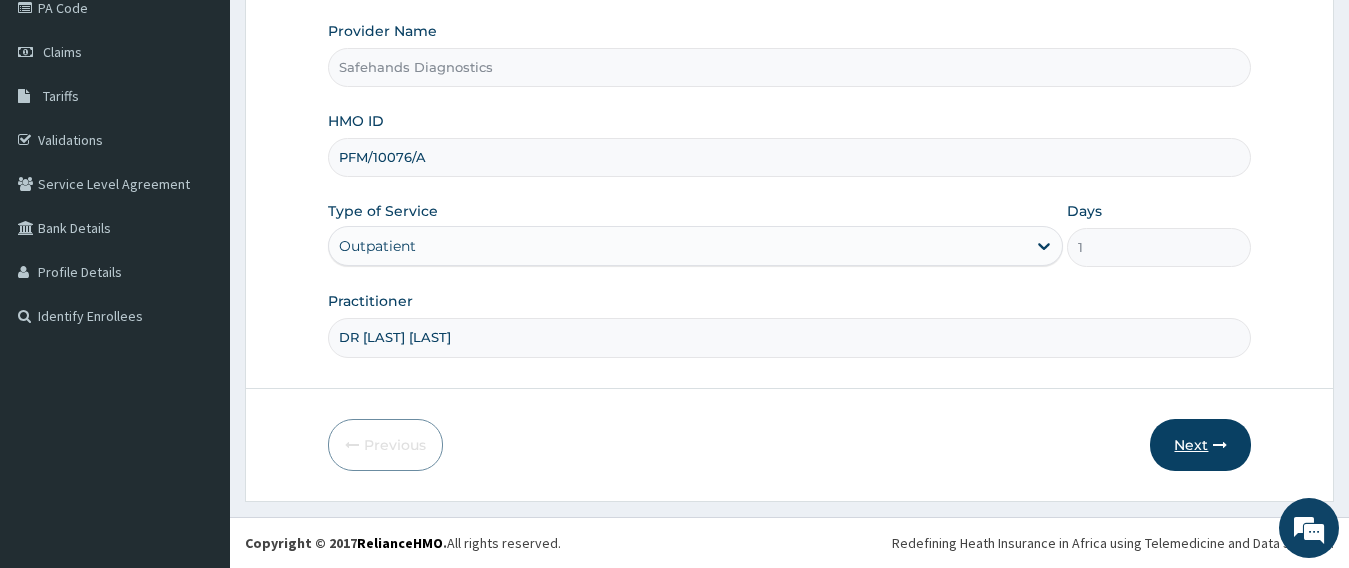type on "DR TAHIR ALIU" 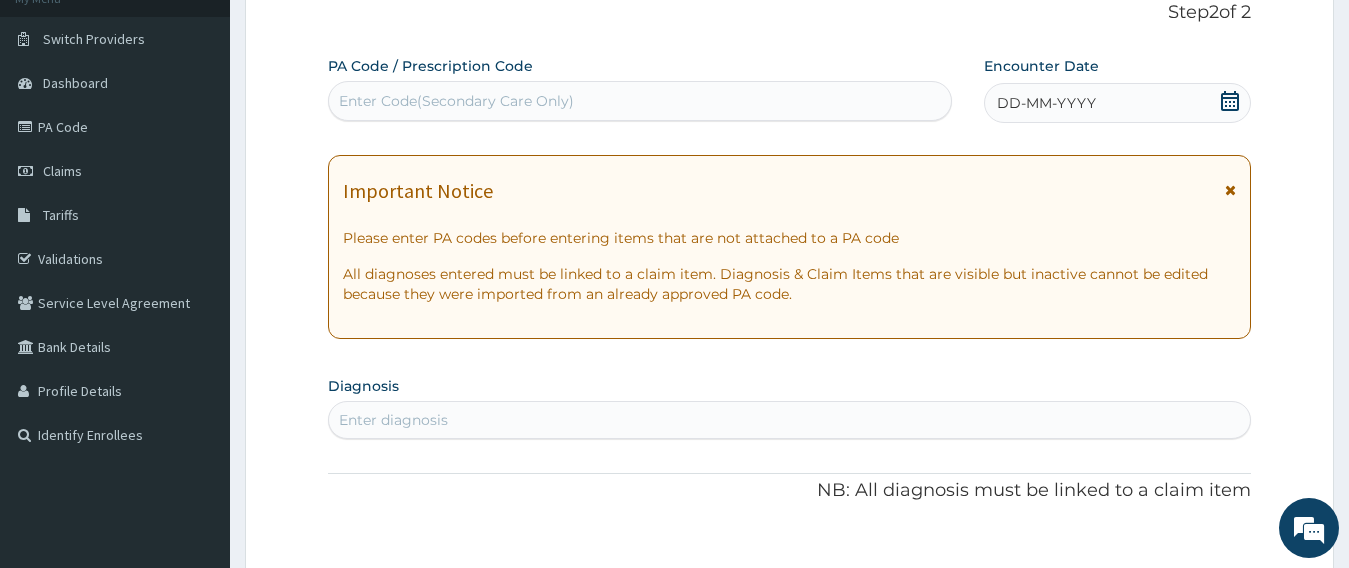 scroll, scrollTop: 100, scrollLeft: 0, axis: vertical 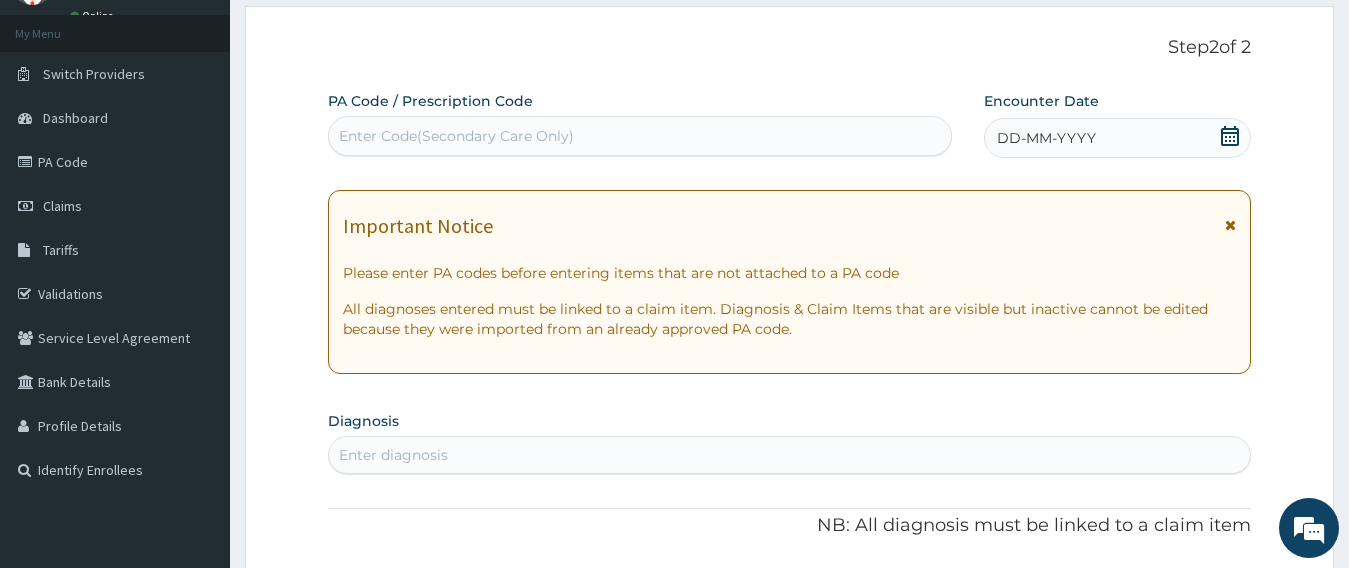 click on "Enter Code(Secondary Care Only)" at bounding box center (456, 136) 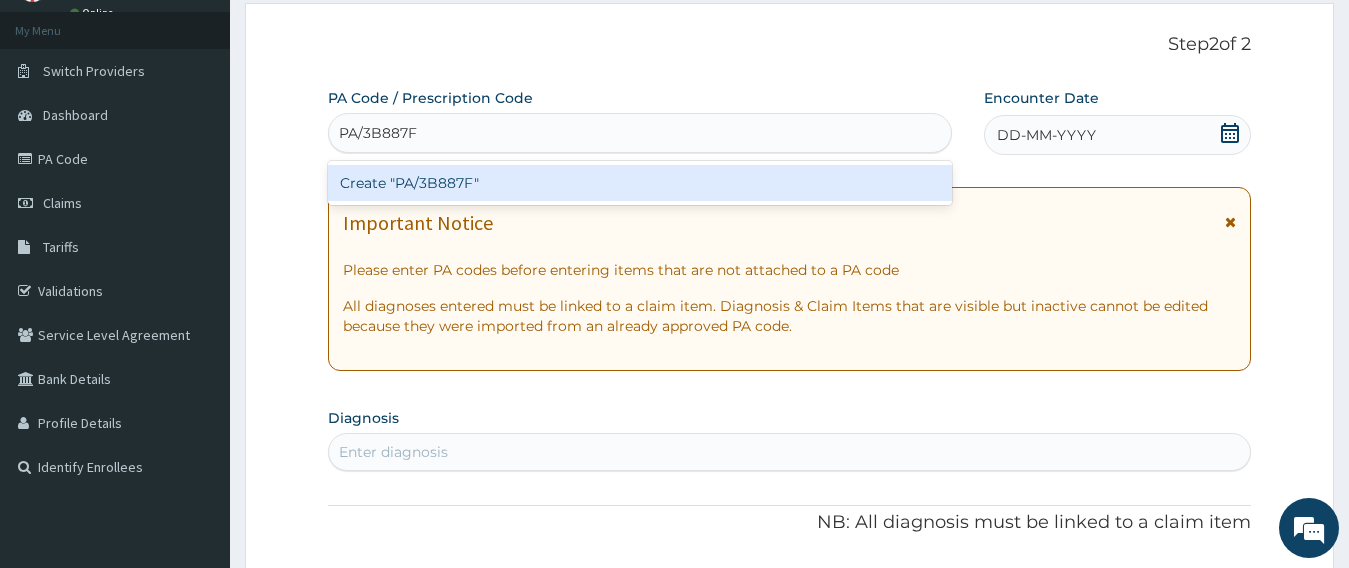 scroll, scrollTop: 68, scrollLeft: 0, axis: vertical 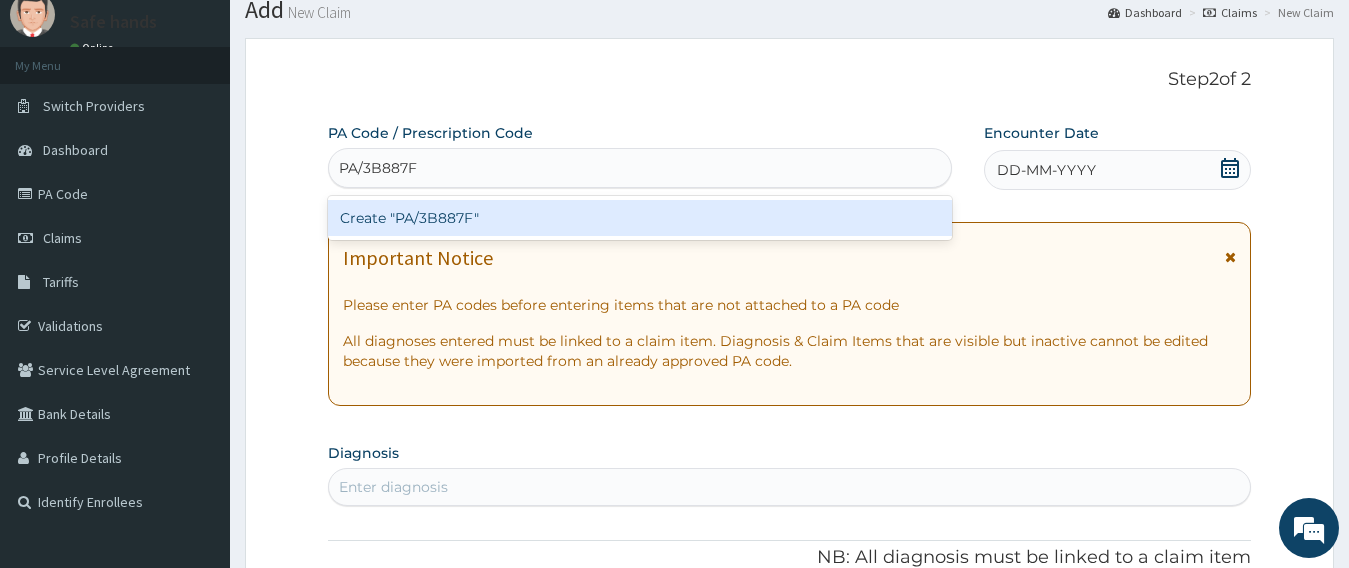 type on "PA/3B887F" 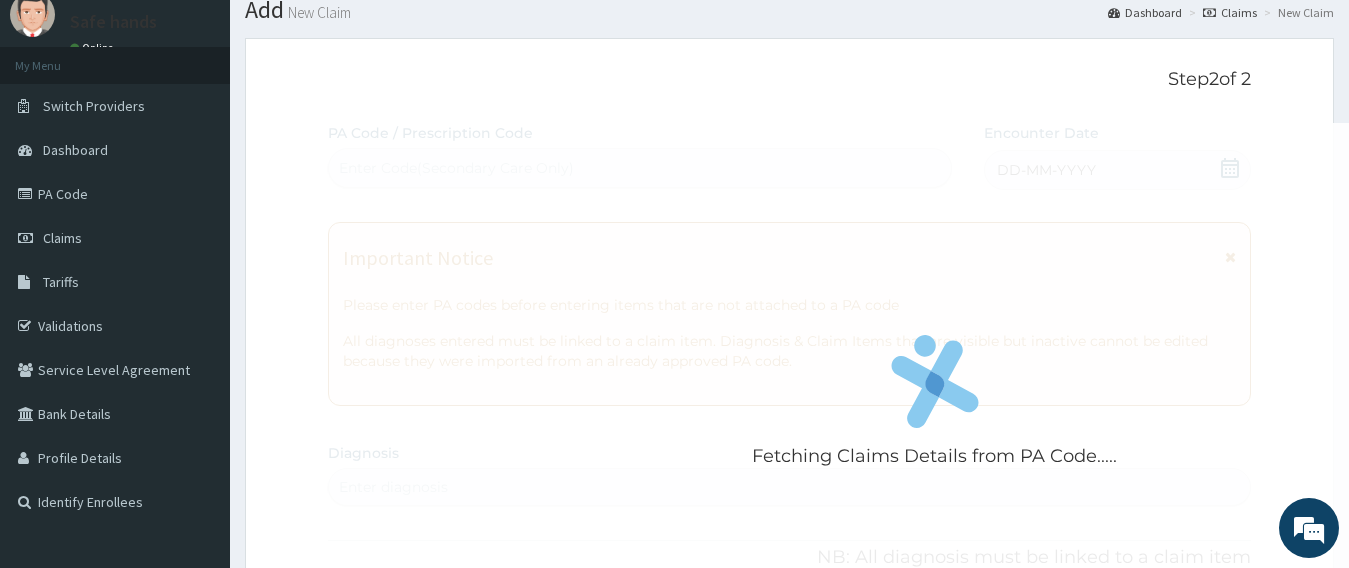 click on "Fetching Claims Details from PA Code..... PA Code / Prescription Code Enter Code(Secondary Care Only) Encounter Date DD-MM-YYYY Important Notice Please enter PA codes before entering items that are not attached to a PA code   All diagnoses entered must be linked to a claim item. Diagnosis & Claim Items that are visible but inactive cannot be edited because they were imported from an already approved PA code. Diagnosis   Select is focused ,type to refine list, press Down to open the menu,  press left to focus selected values Enter diagnosis NB: All diagnosis must be linked to a claim item Claim Items No claim item Types Select Type Item Select Item Pair Diagnosis Select Diagnosis Unit Price 0 Add Comment" at bounding box center [790, 640] 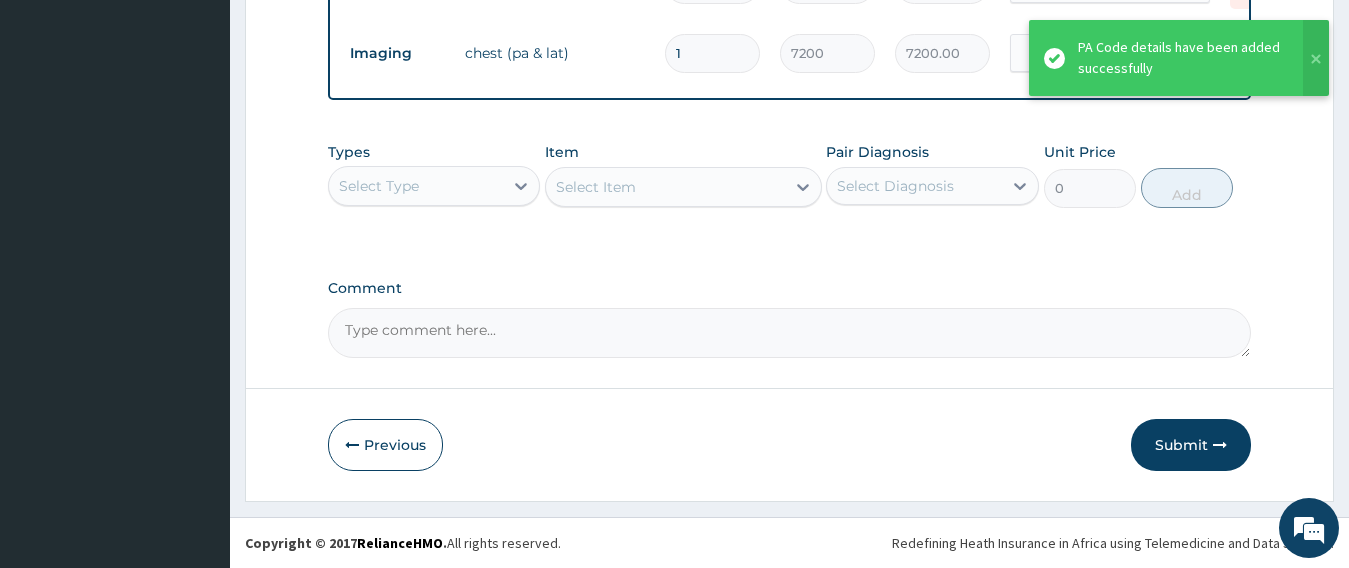 scroll, scrollTop: 865, scrollLeft: 0, axis: vertical 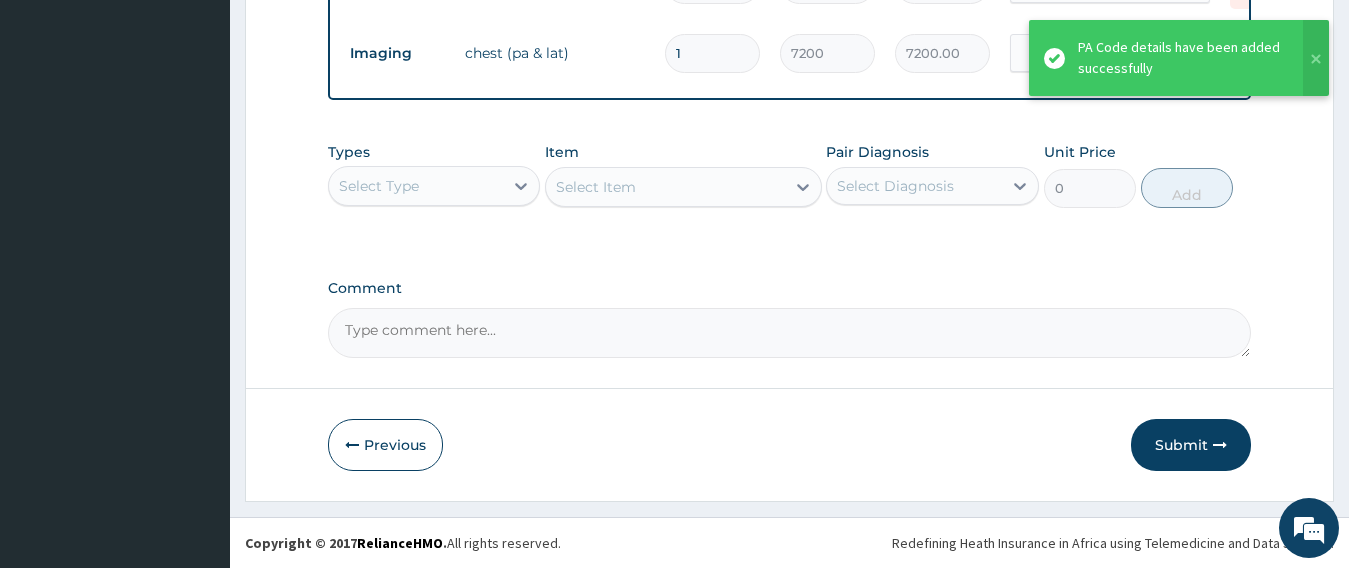 click on "Comment" at bounding box center (790, 333) 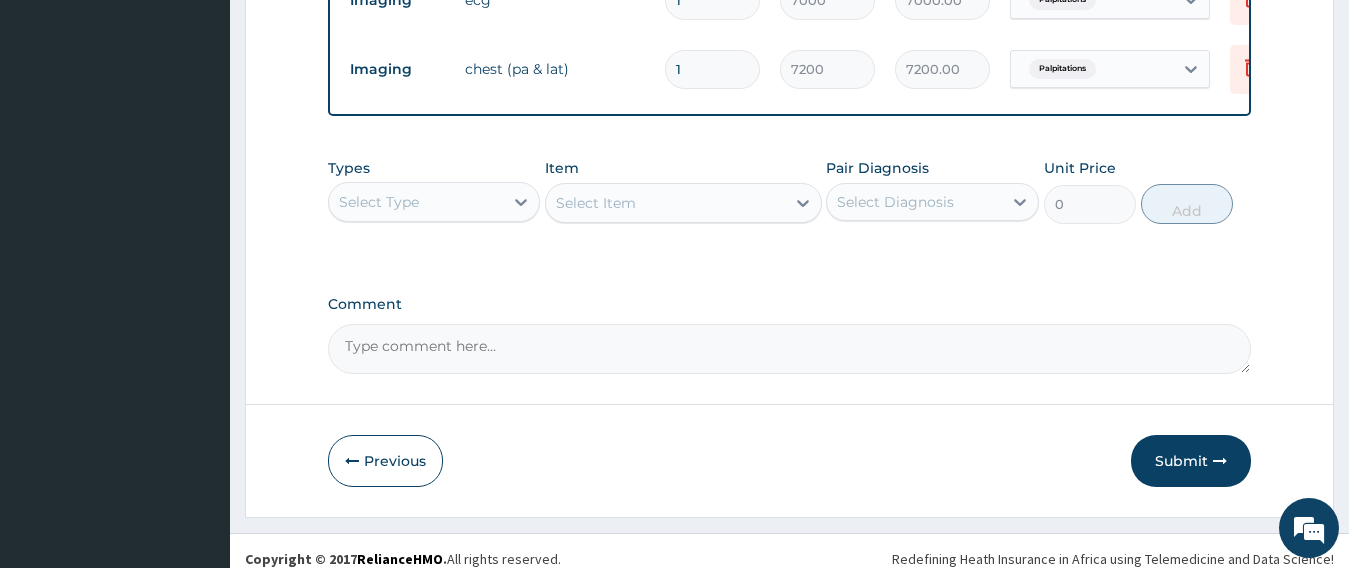 scroll, scrollTop: 865, scrollLeft: 0, axis: vertical 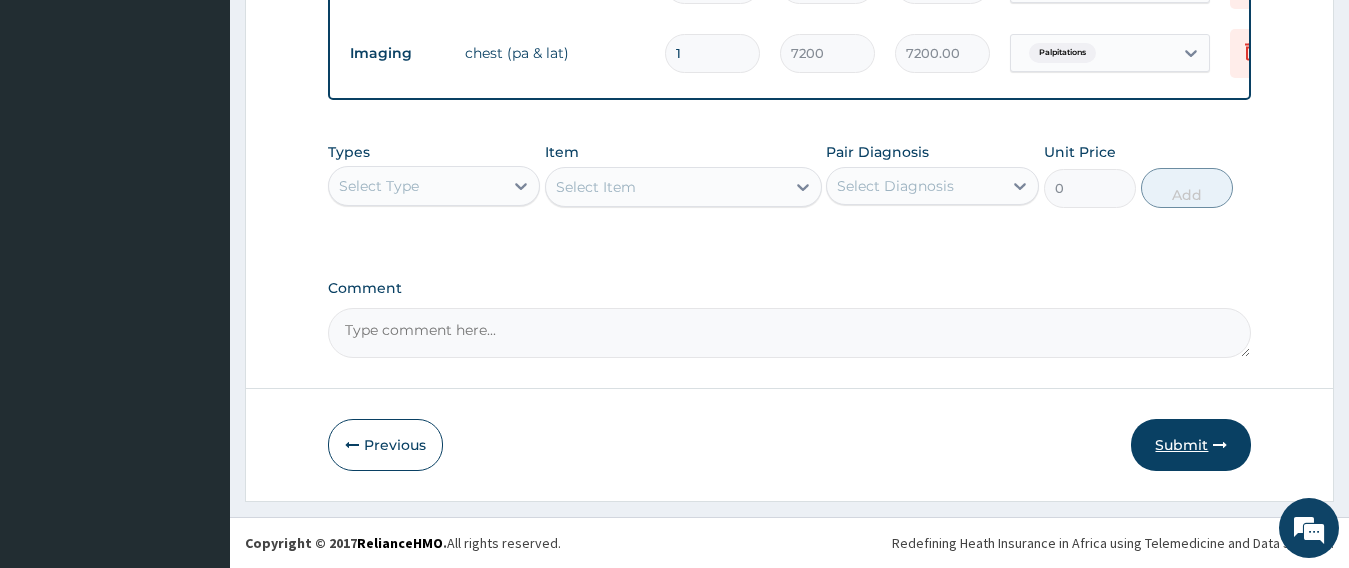click on "Submit" at bounding box center [1191, 445] 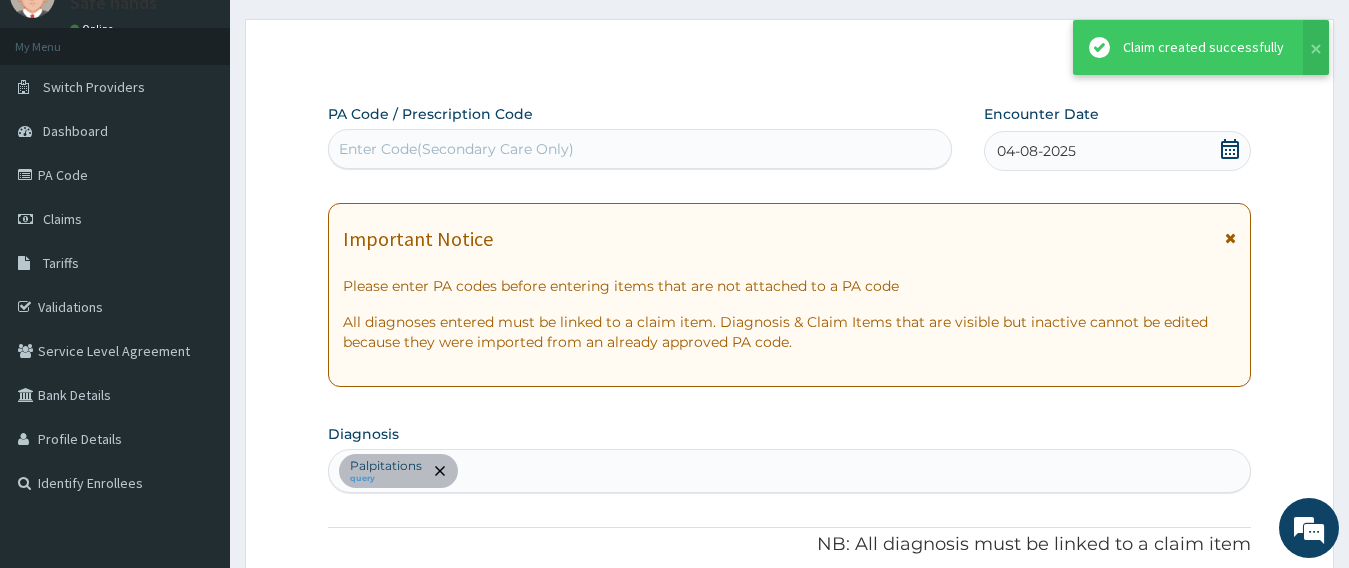 scroll, scrollTop: 865, scrollLeft: 0, axis: vertical 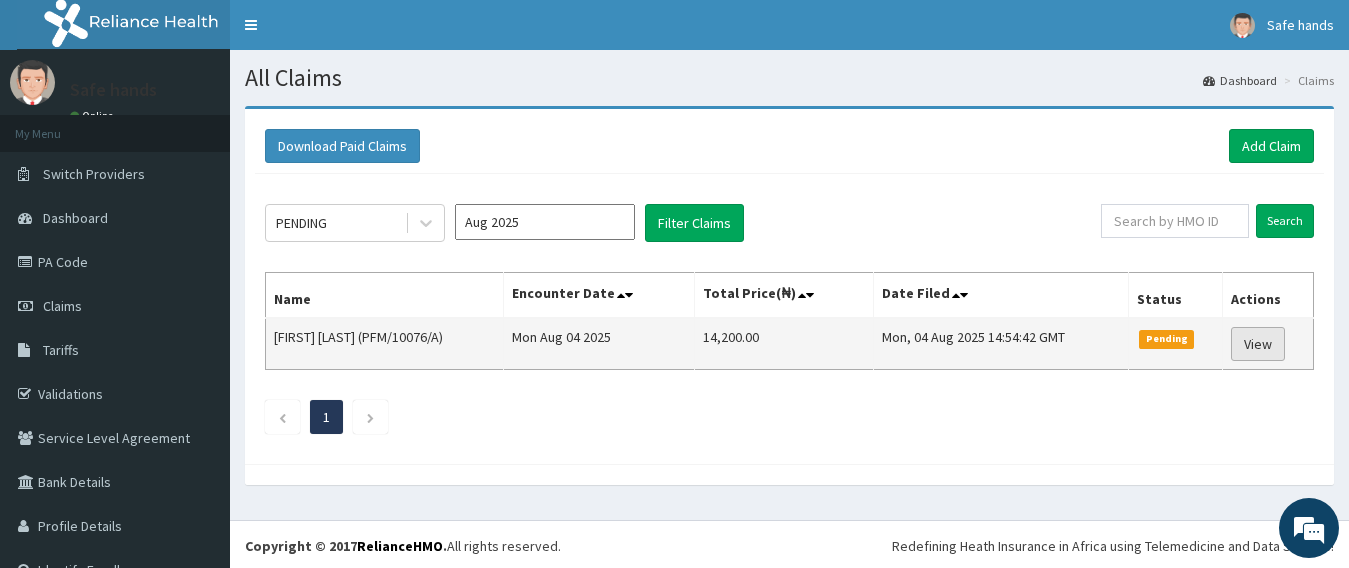 click on "View" at bounding box center (1258, 344) 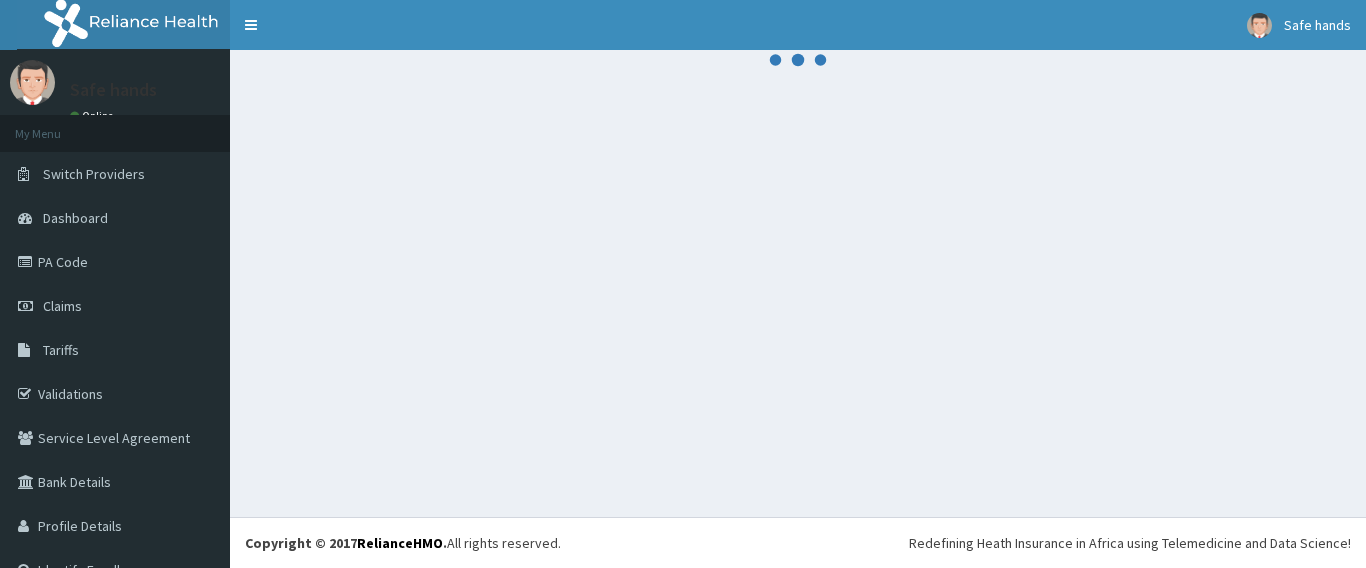 scroll, scrollTop: 0, scrollLeft: 0, axis: both 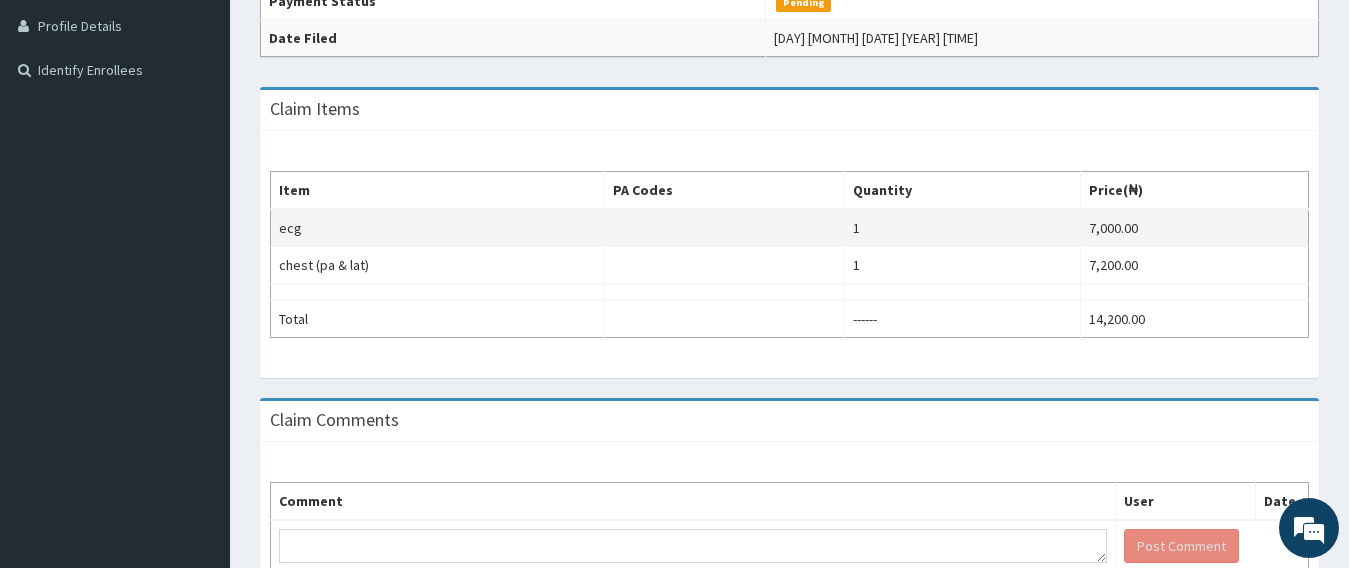 click at bounding box center [724, 228] 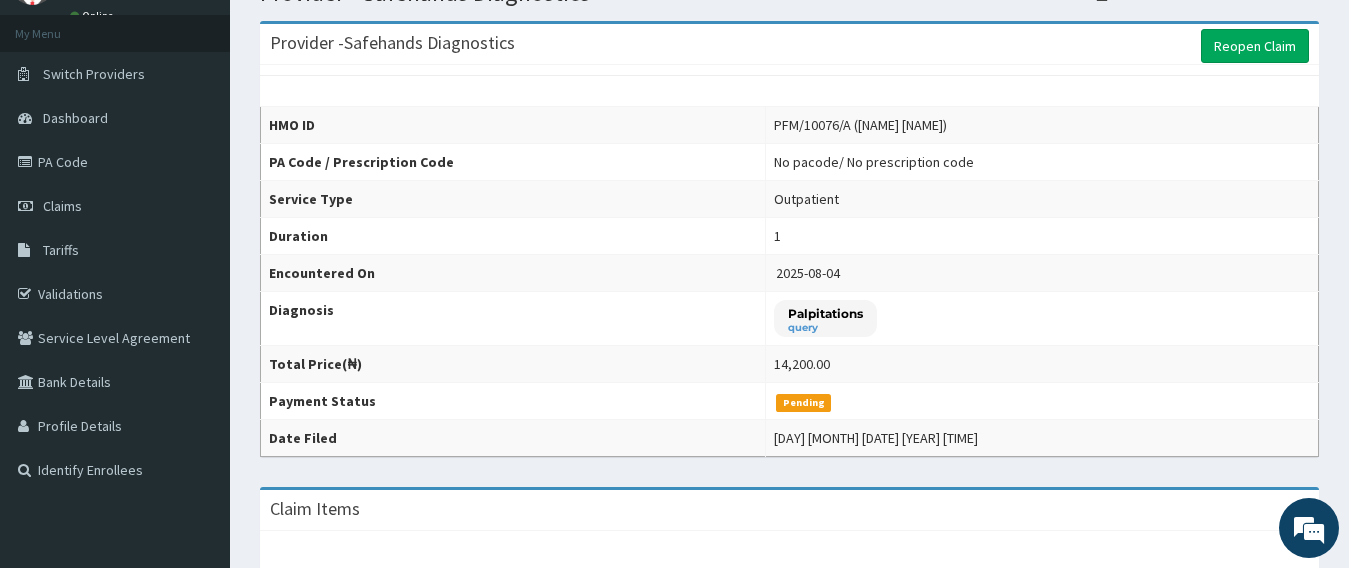 scroll, scrollTop: 0, scrollLeft: 0, axis: both 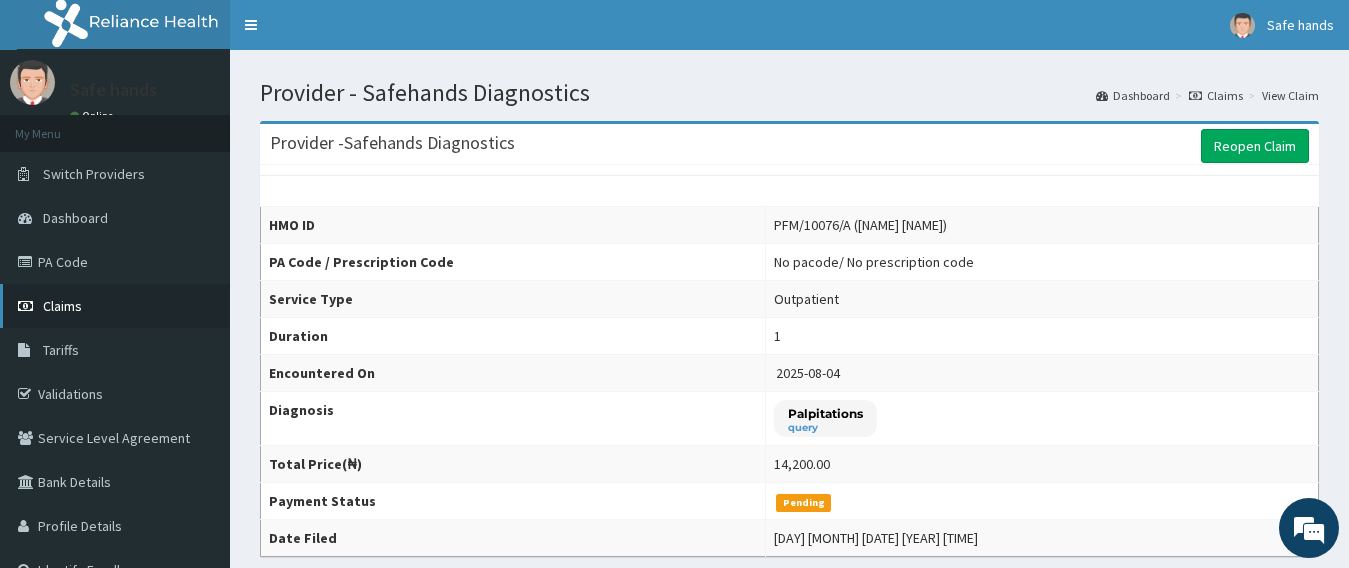 click on "Claims" at bounding box center [62, 306] 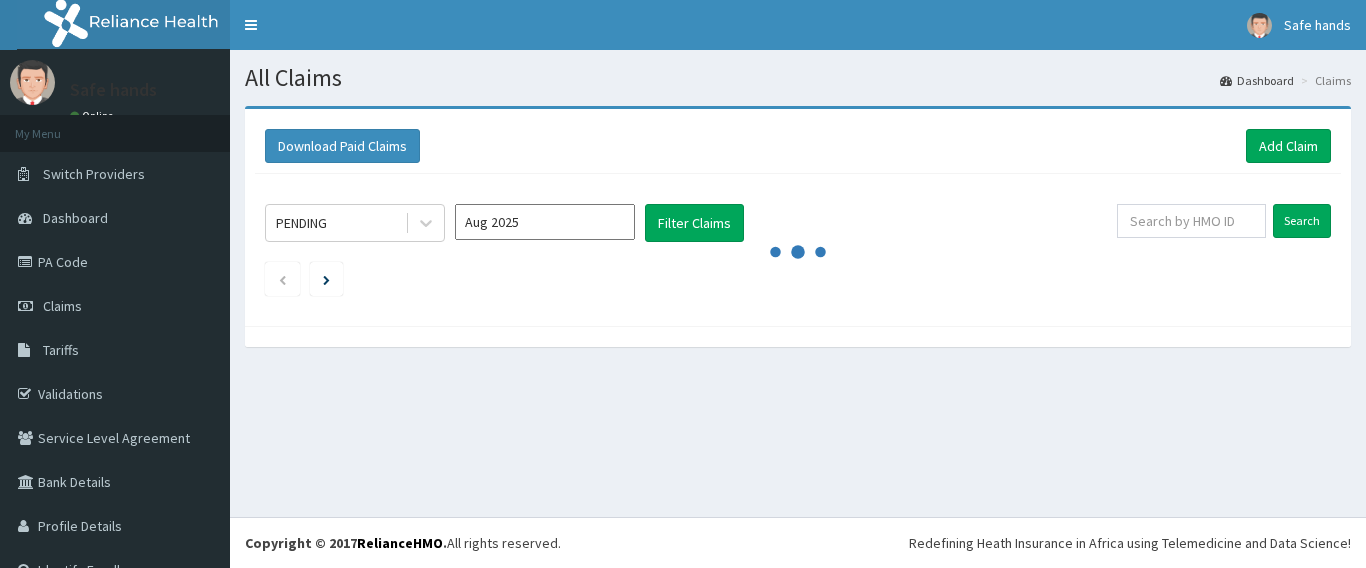scroll, scrollTop: 0, scrollLeft: 0, axis: both 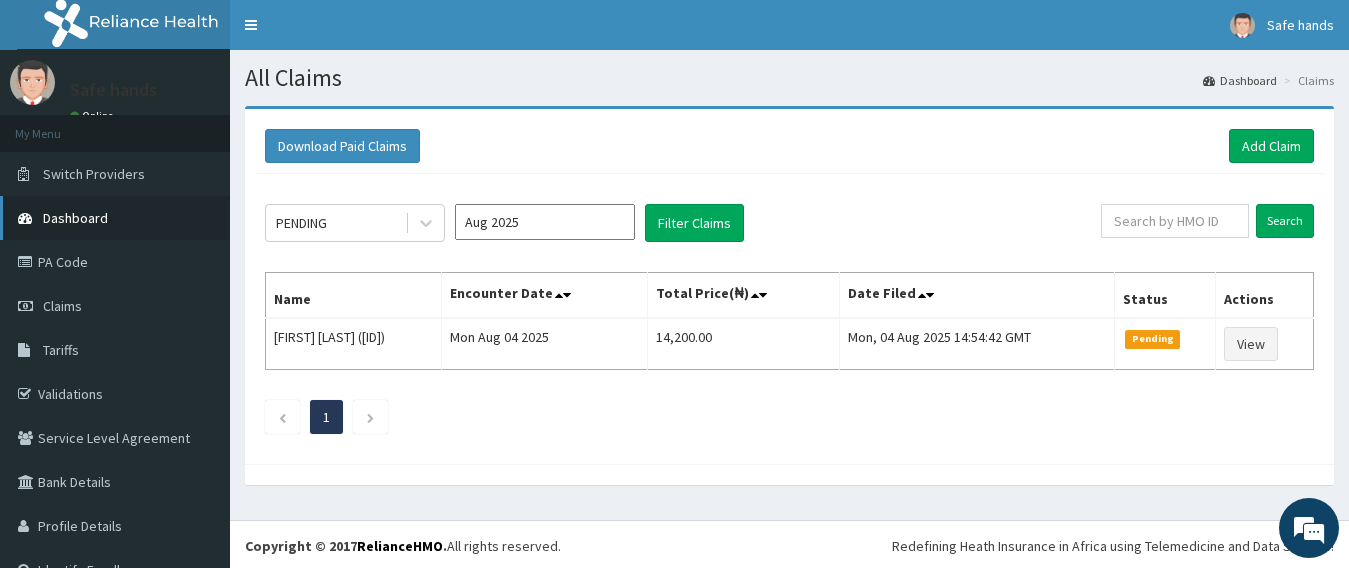 click on "Dashboard" at bounding box center [115, 218] 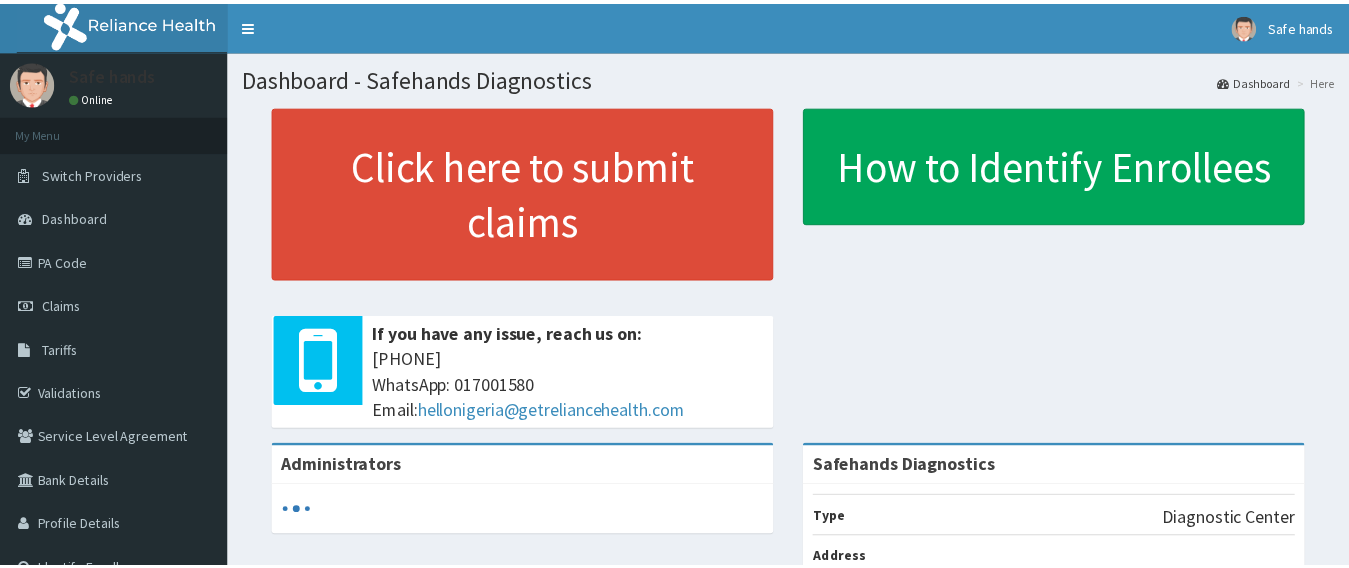 scroll, scrollTop: 0, scrollLeft: 0, axis: both 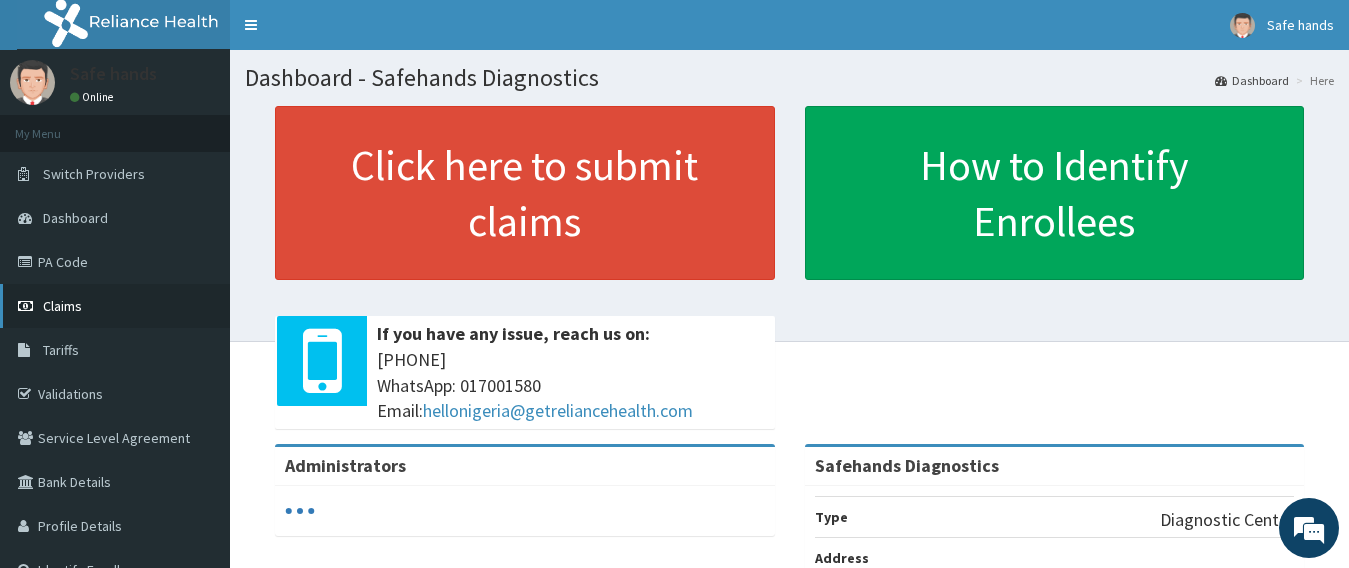 click on "Claims" at bounding box center (62, 306) 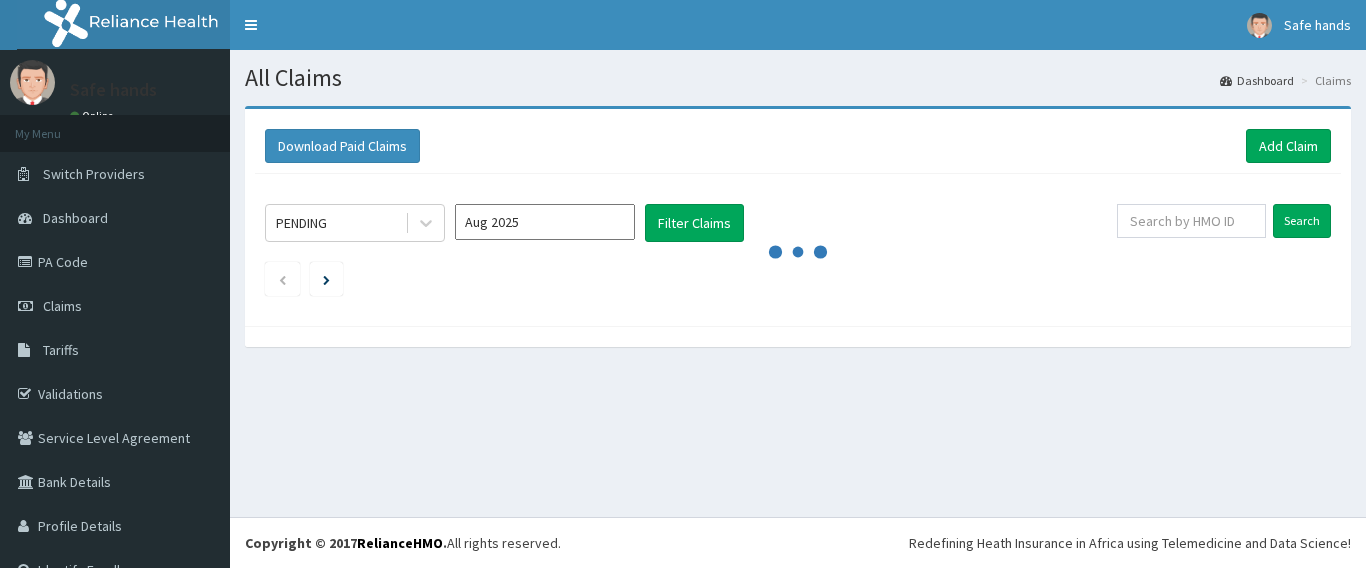 scroll, scrollTop: 0, scrollLeft: 0, axis: both 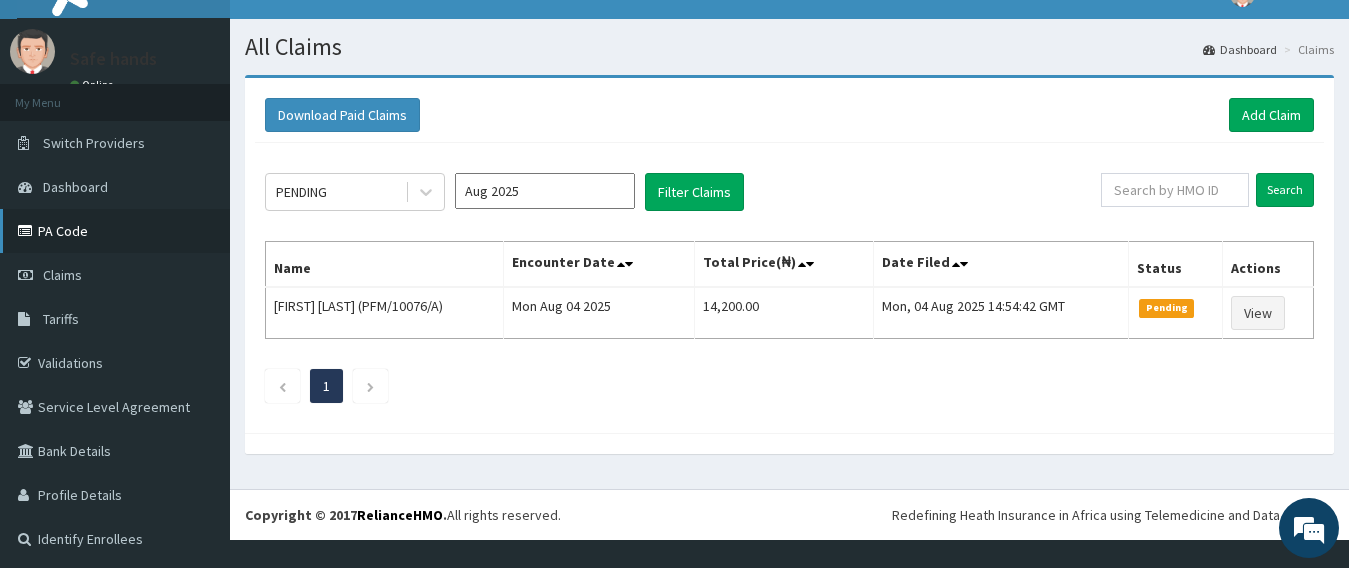 click on "PA Code" at bounding box center [115, 231] 